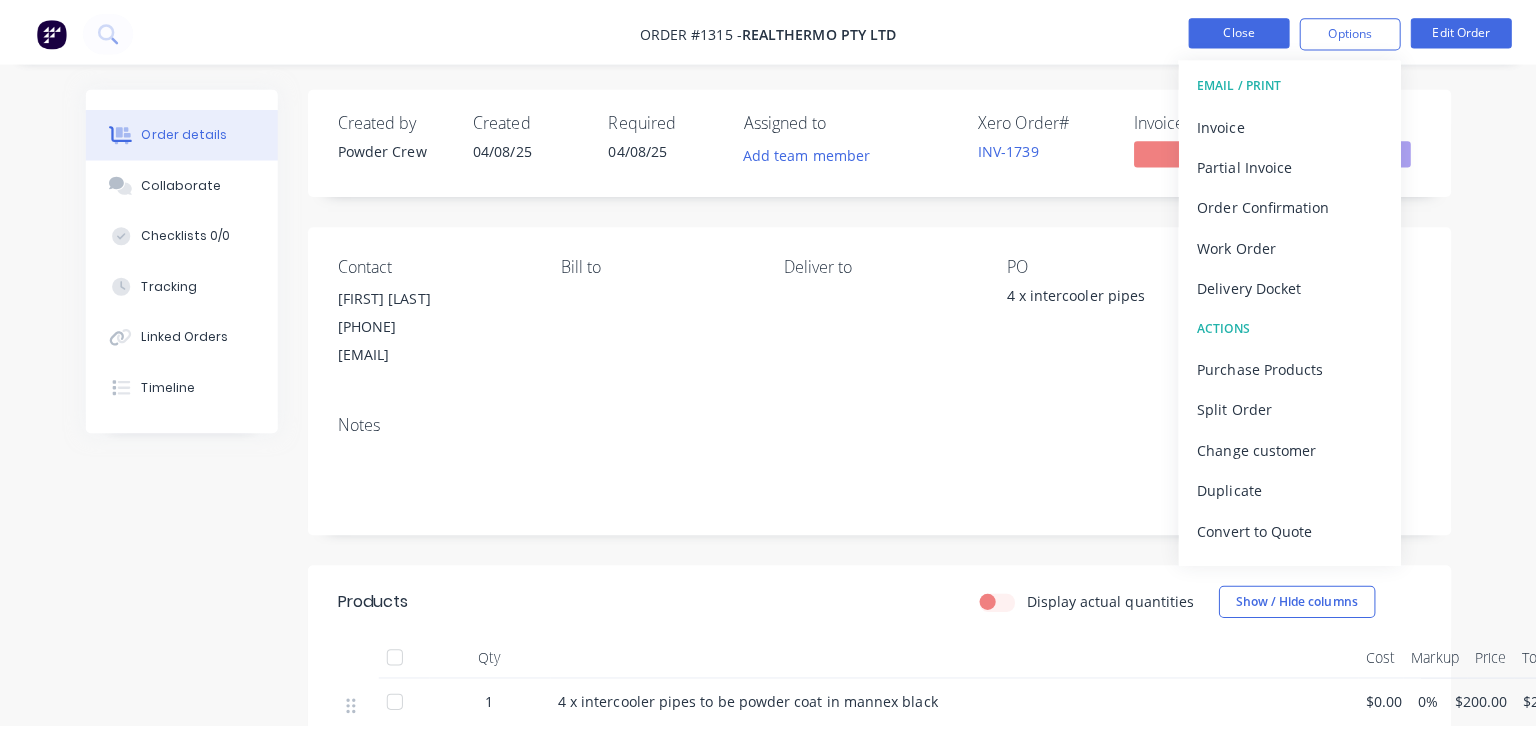 scroll, scrollTop: 0, scrollLeft: 0, axis: both 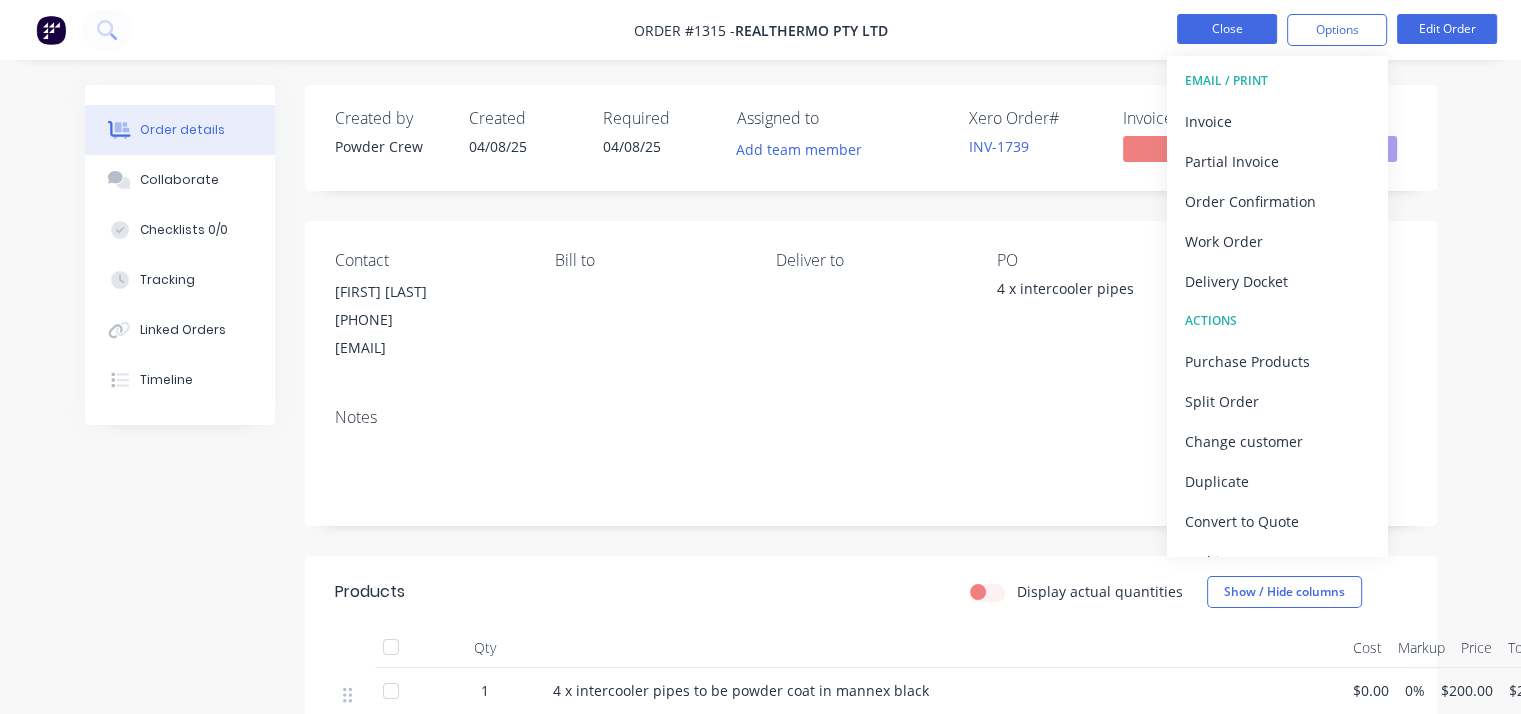 click on "Close" at bounding box center [1227, 29] 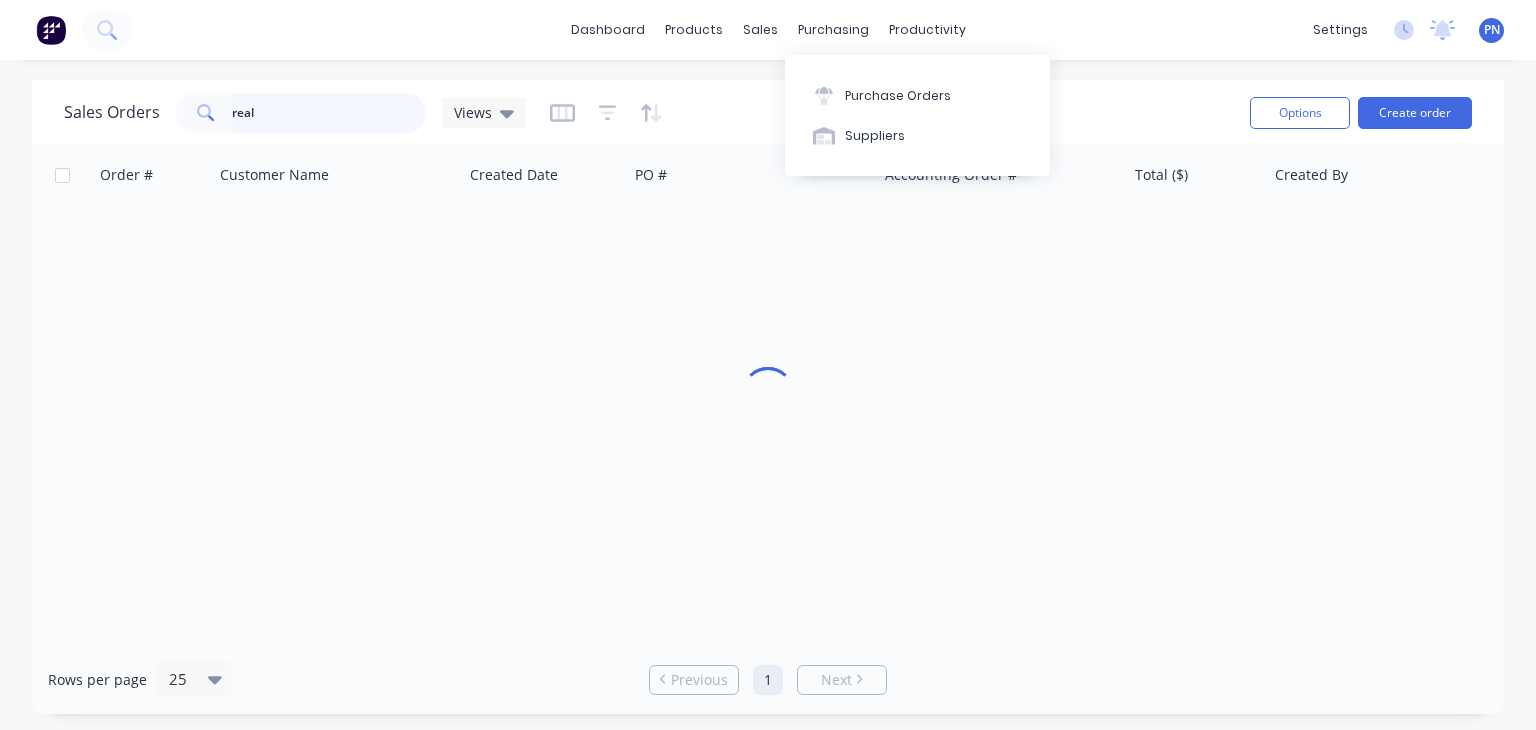 click on "real" at bounding box center (329, 113) 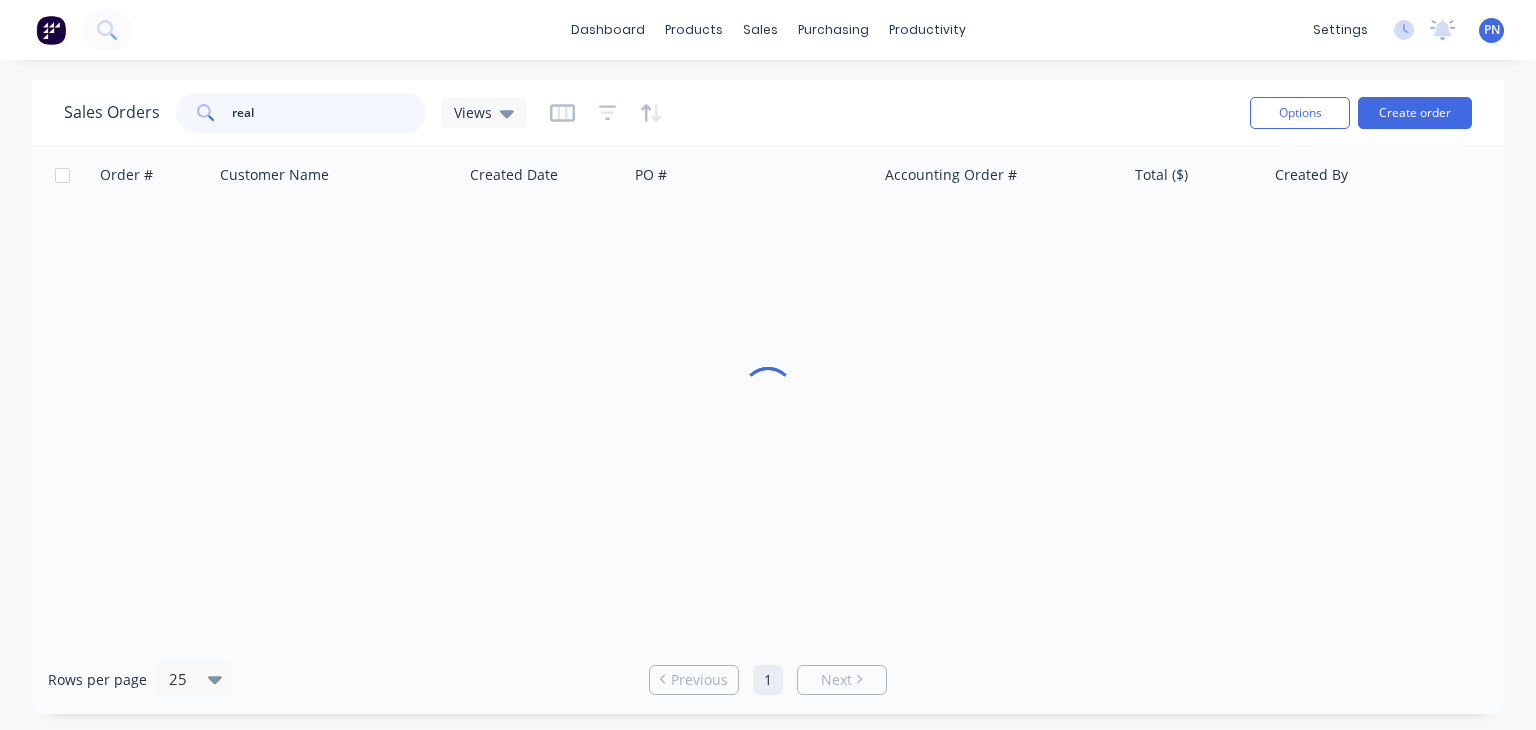 click on "real" at bounding box center (329, 113) 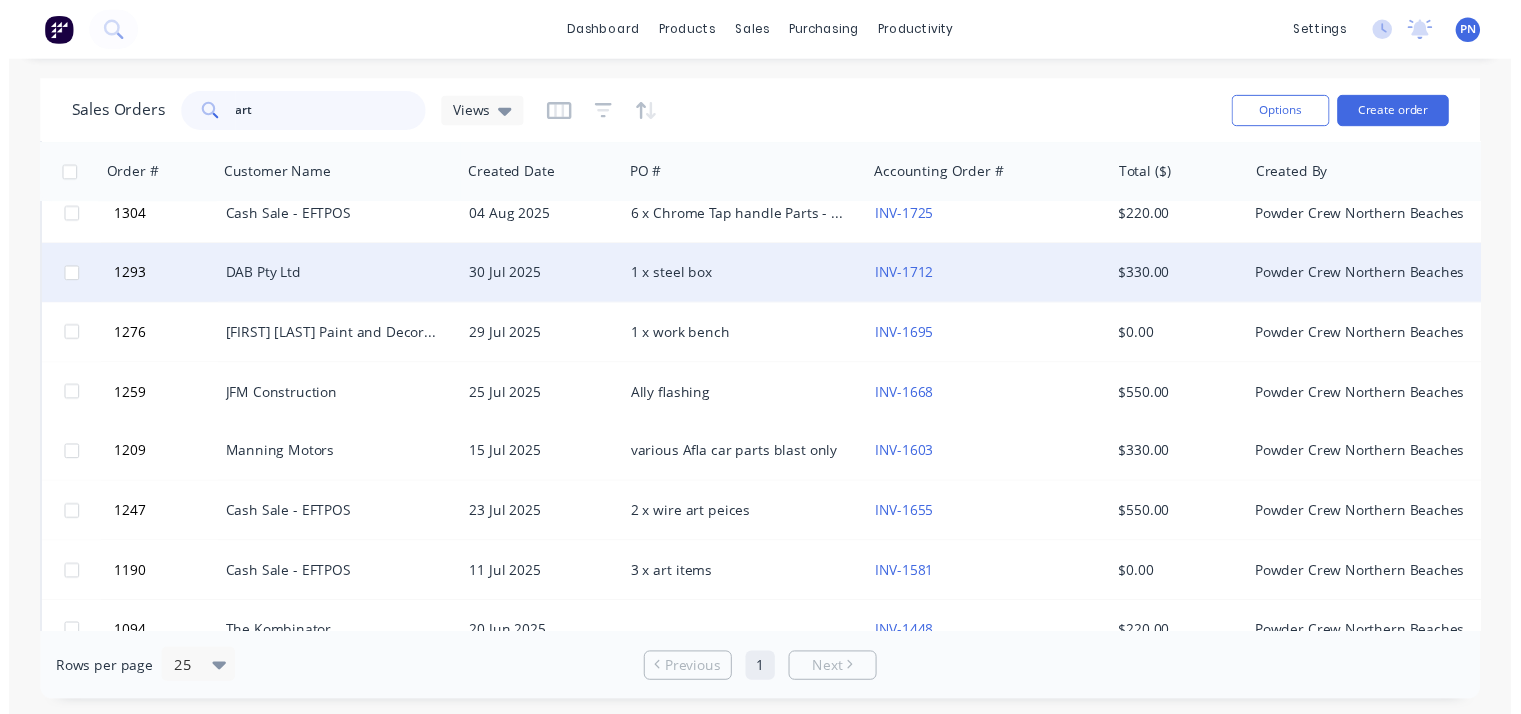 scroll, scrollTop: 300, scrollLeft: 0, axis: vertical 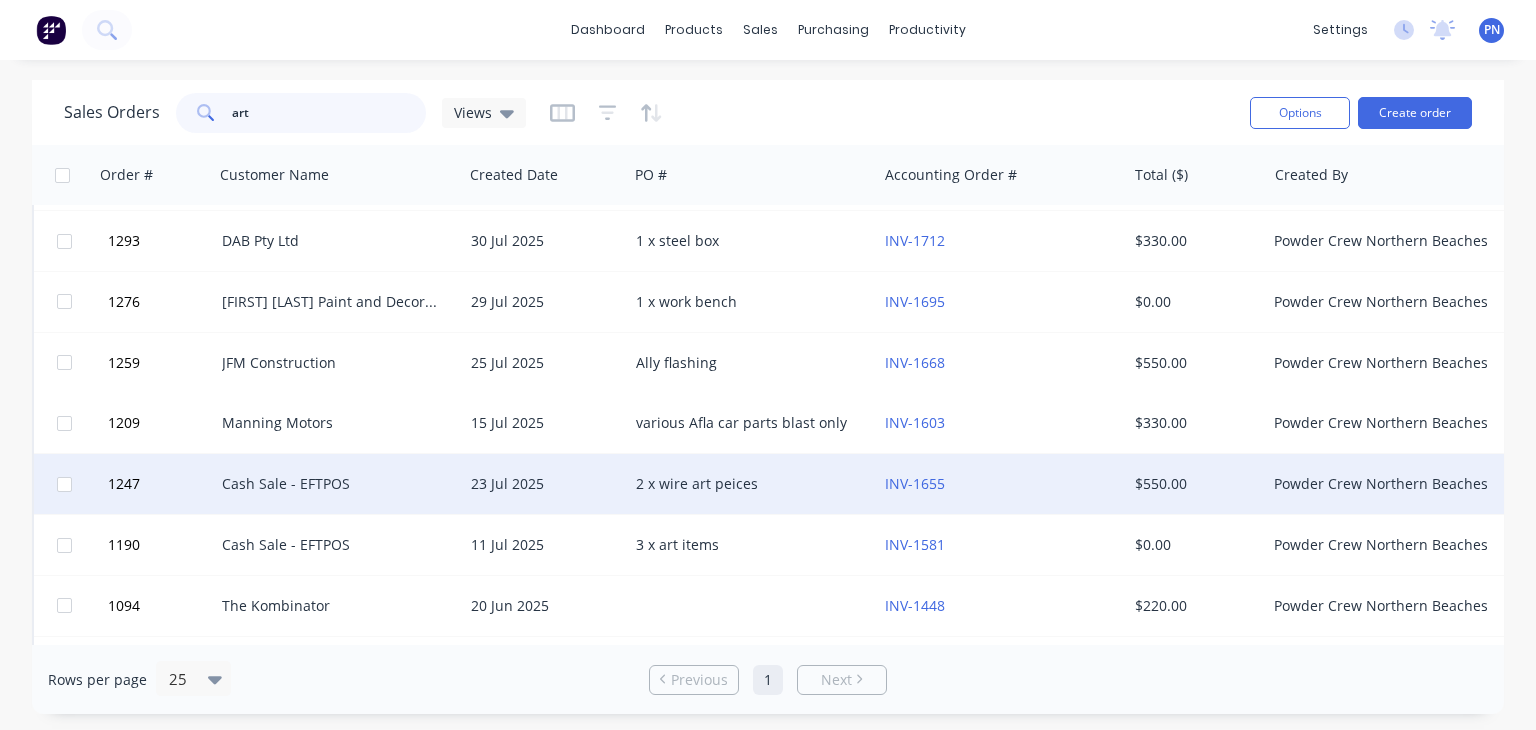 type on "art" 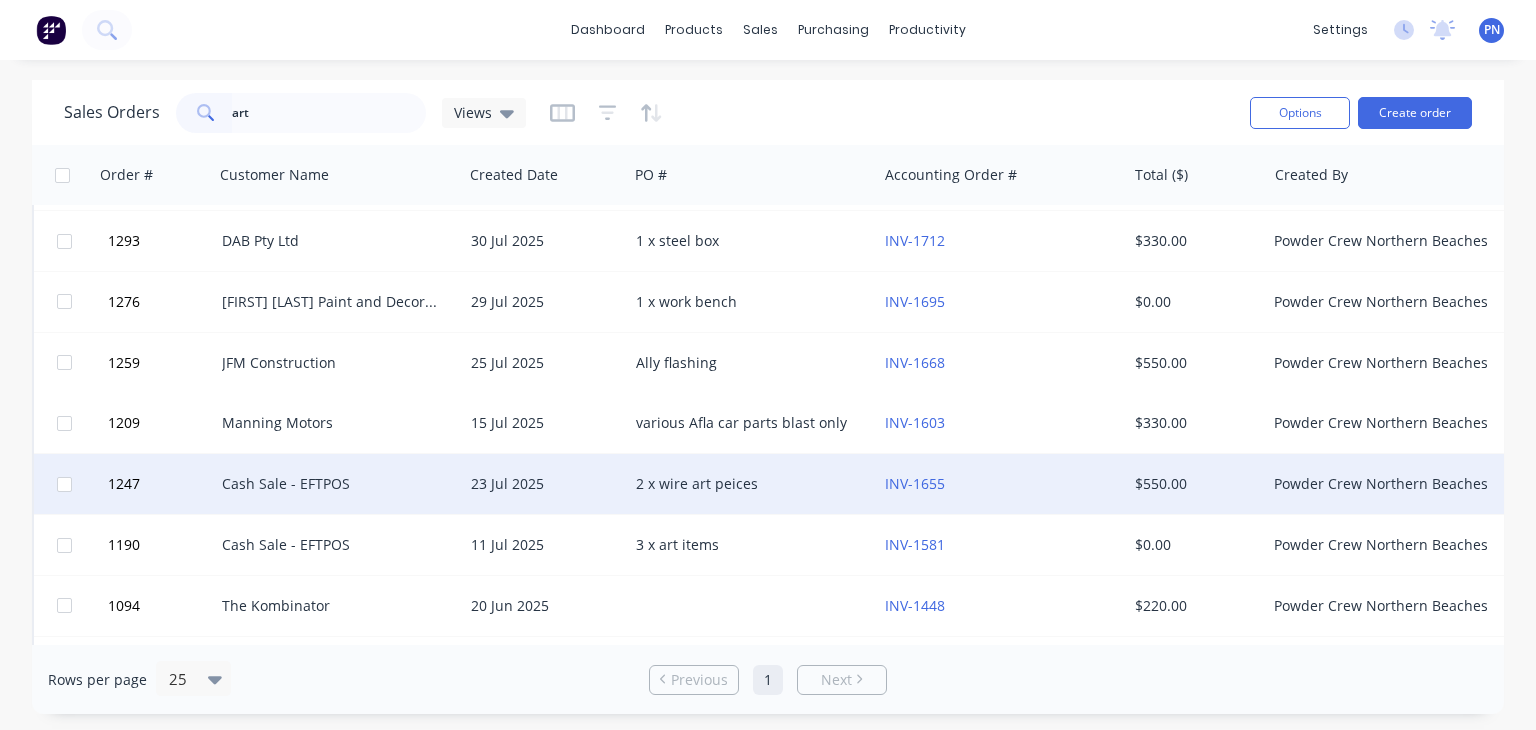click on "23 Jul 2025" at bounding box center [545, 484] 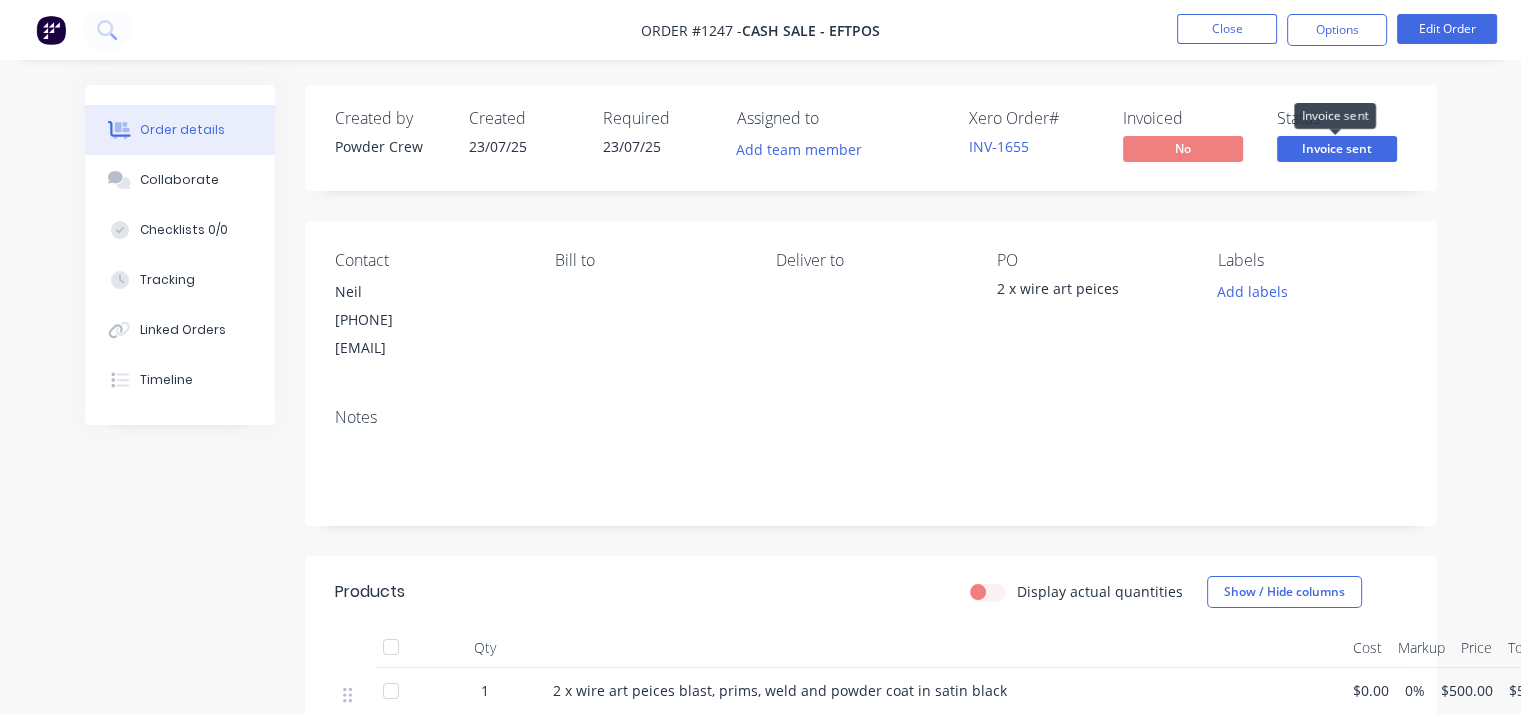 click on "Invoice sent" at bounding box center [1337, 148] 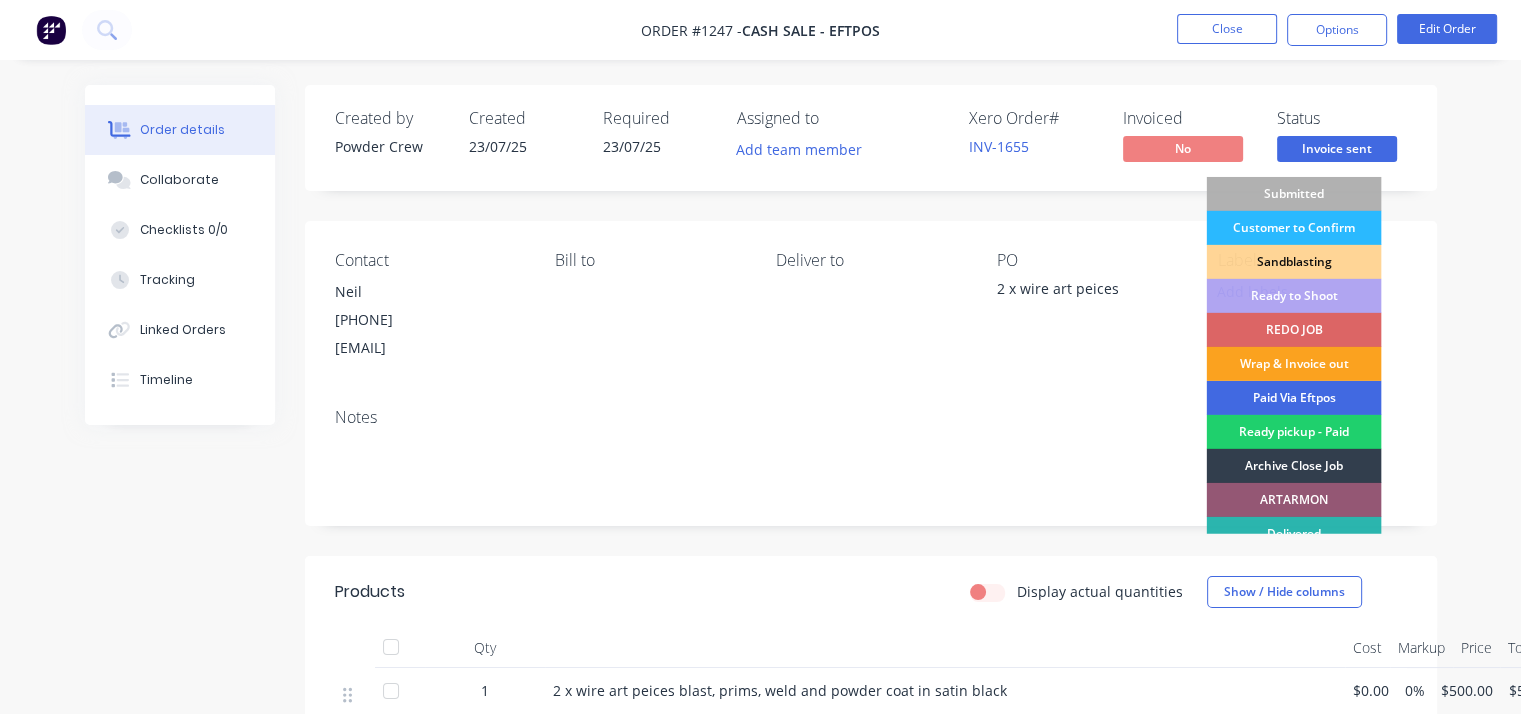 click on "Paid Via Eftpos" at bounding box center (1293, 398) 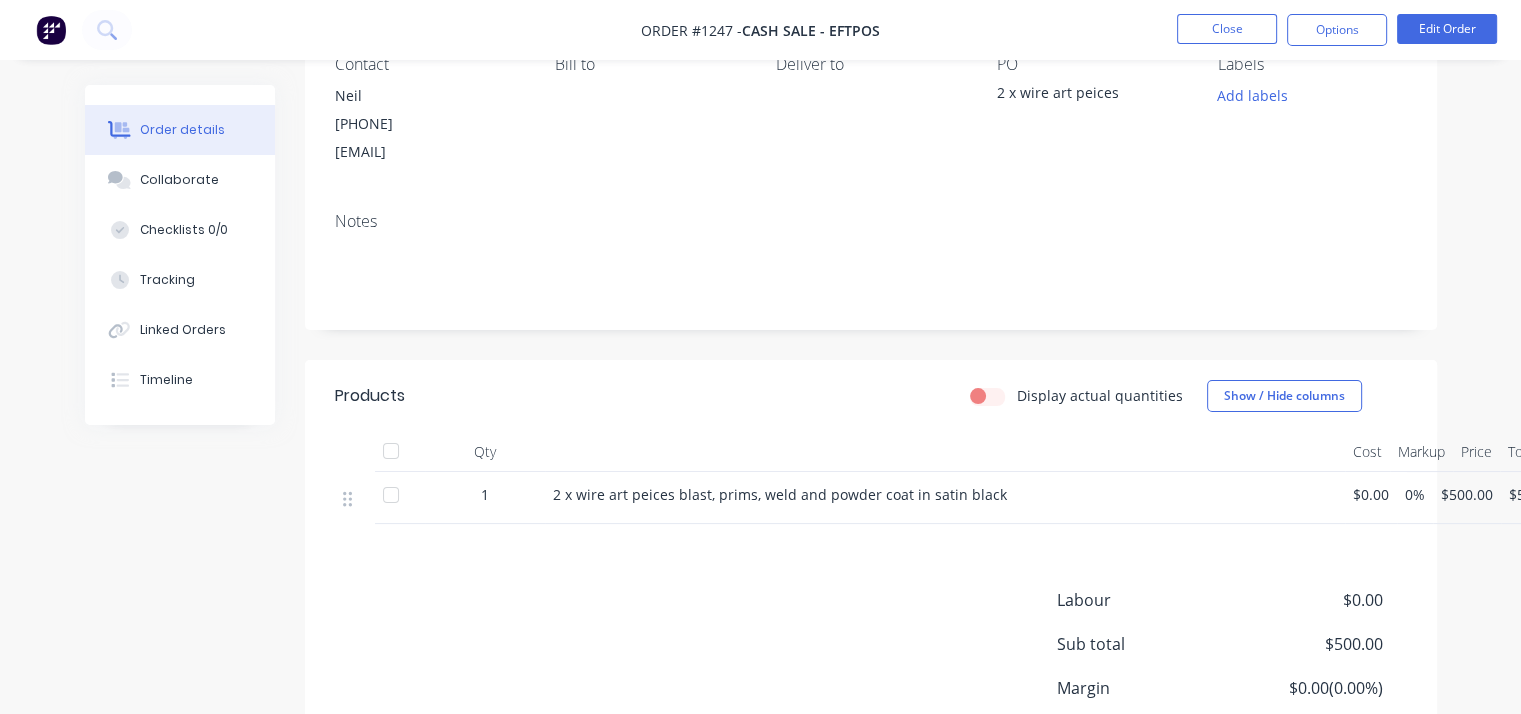 scroll, scrollTop: 200, scrollLeft: 0, axis: vertical 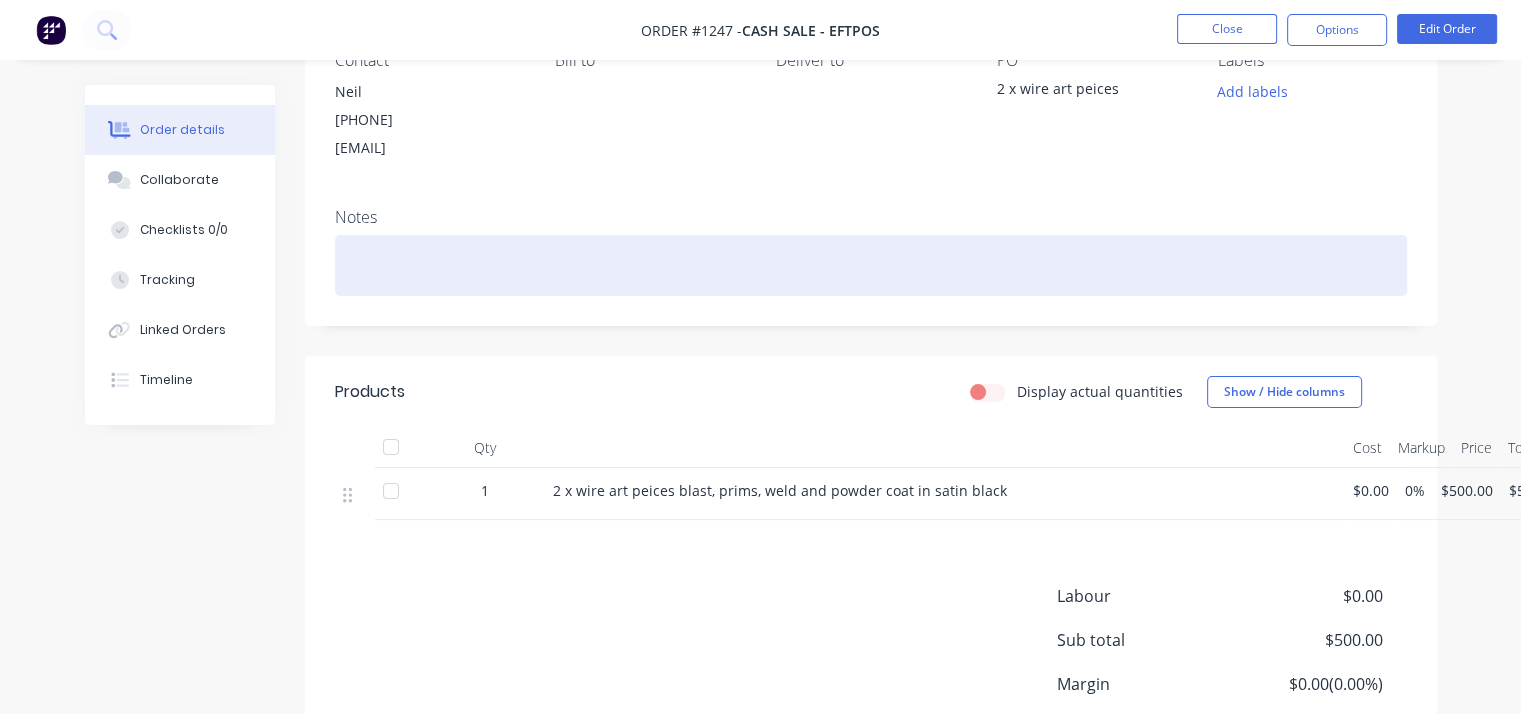 click at bounding box center (871, 265) 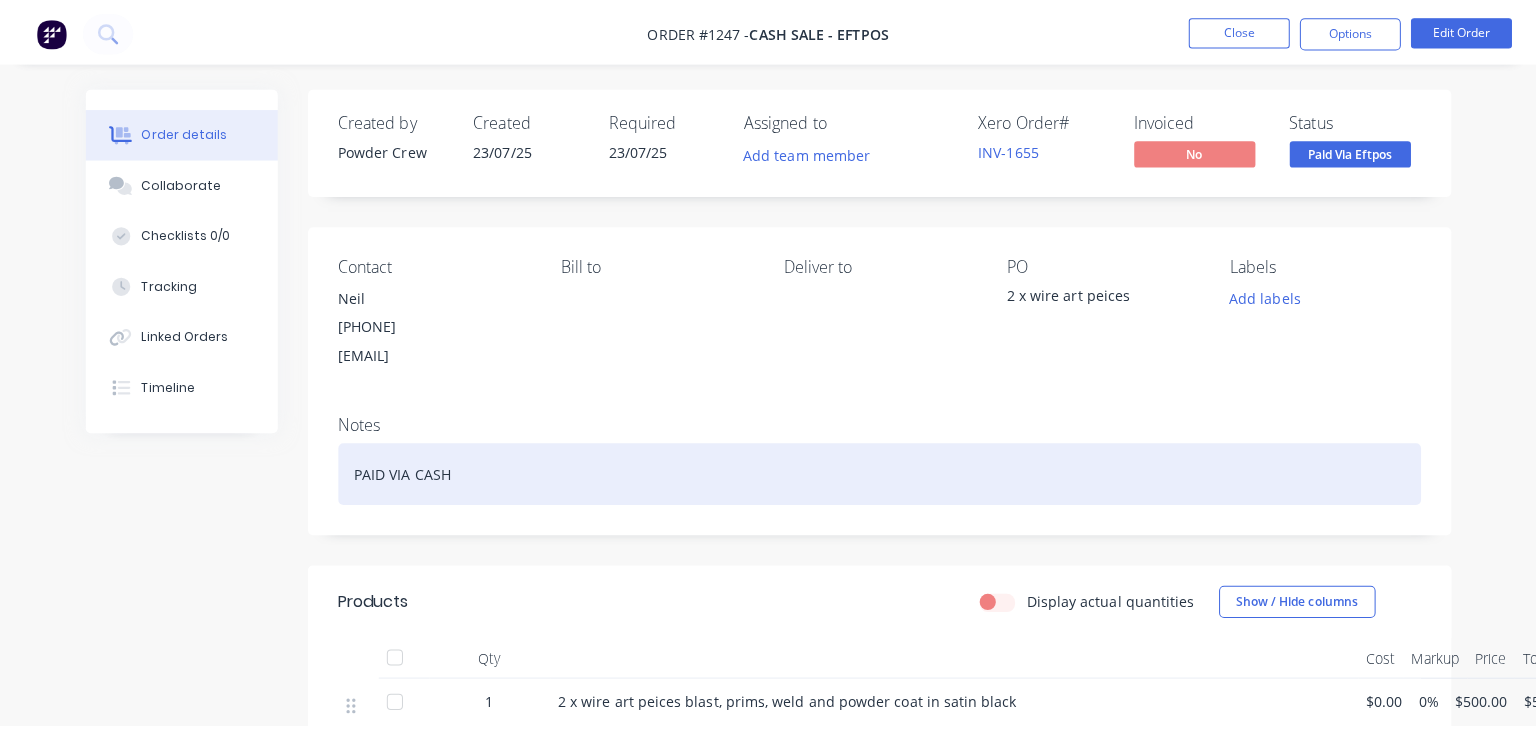 scroll, scrollTop: 0, scrollLeft: 0, axis: both 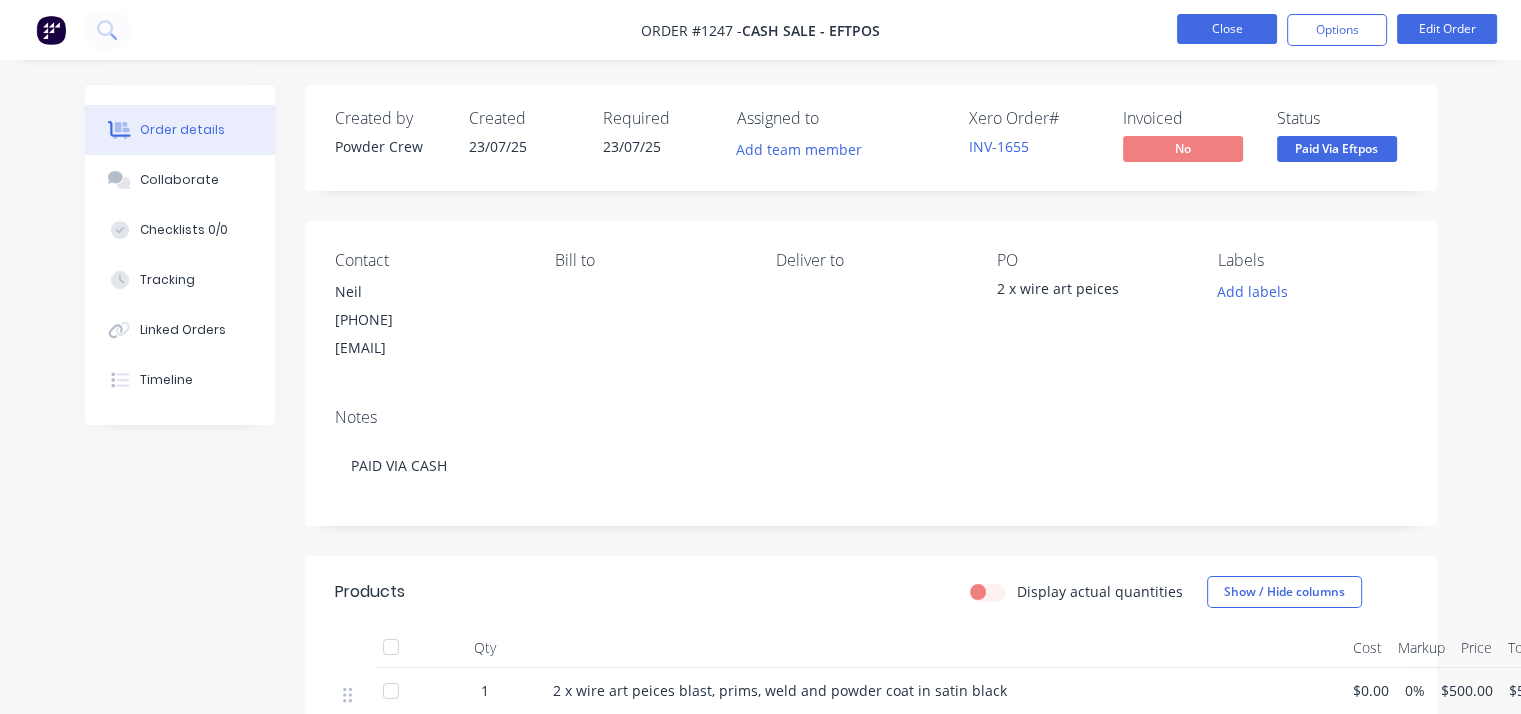 click on "Close" at bounding box center [1227, 29] 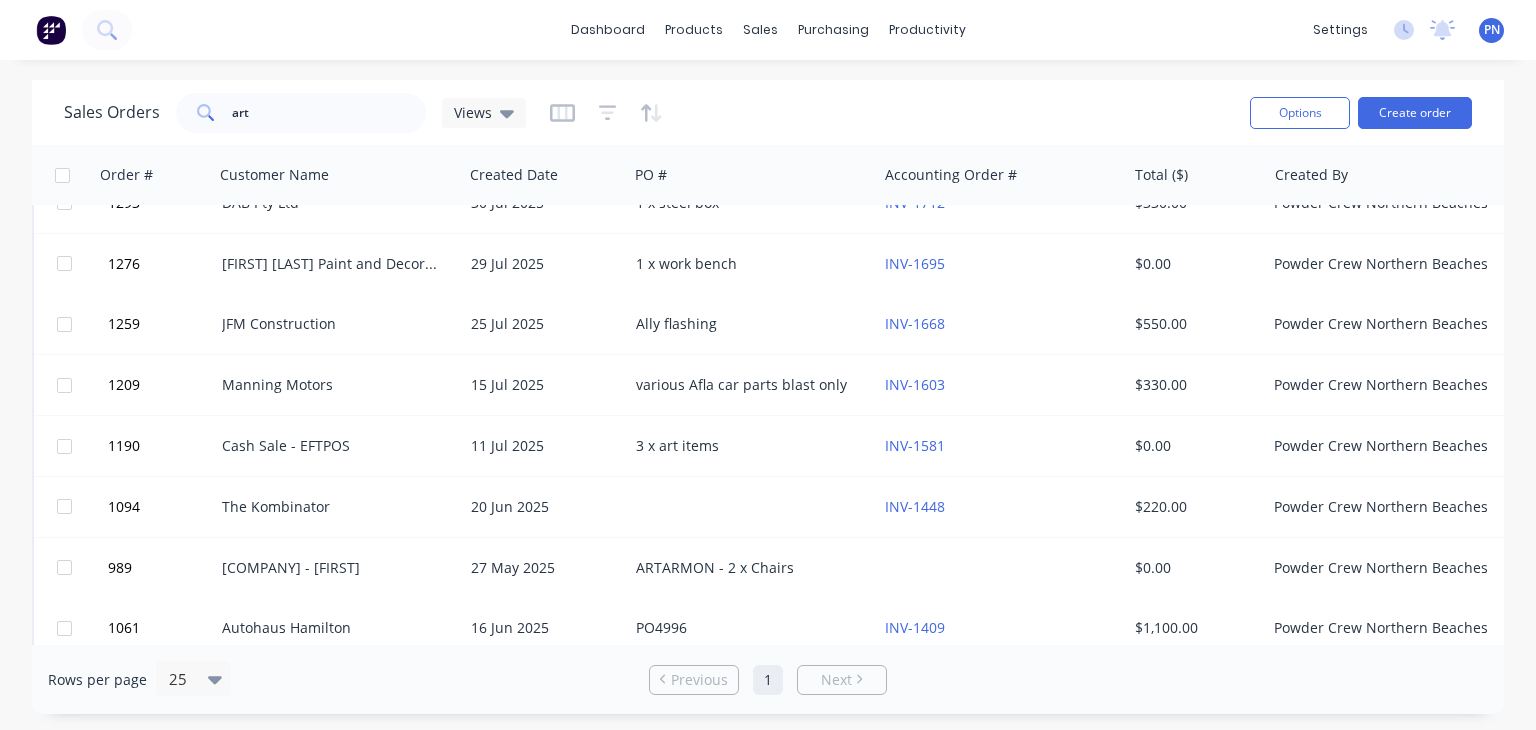 scroll, scrollTop: 0, scrollLeft: 0, axis: both 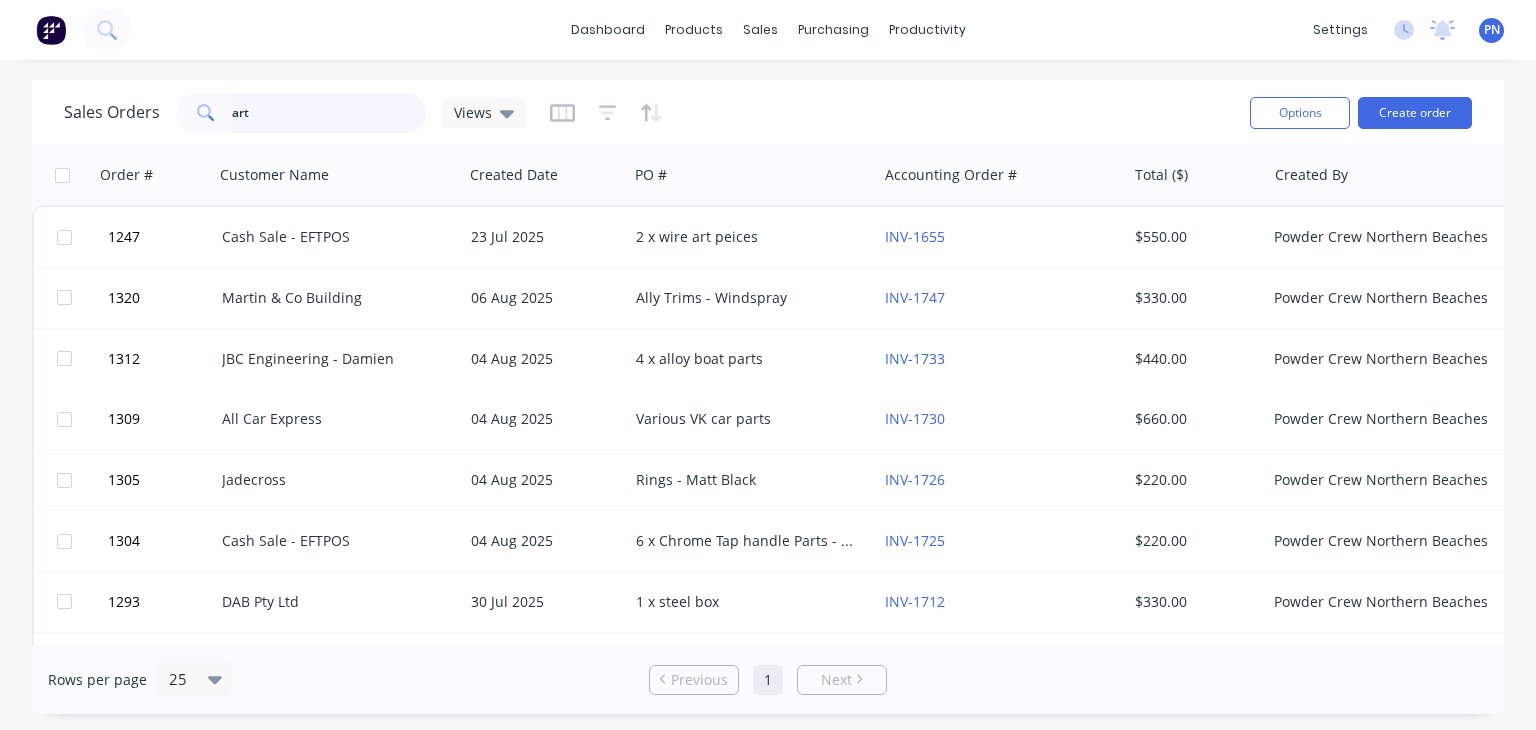 click on "art" at bounding box center (329, 113) 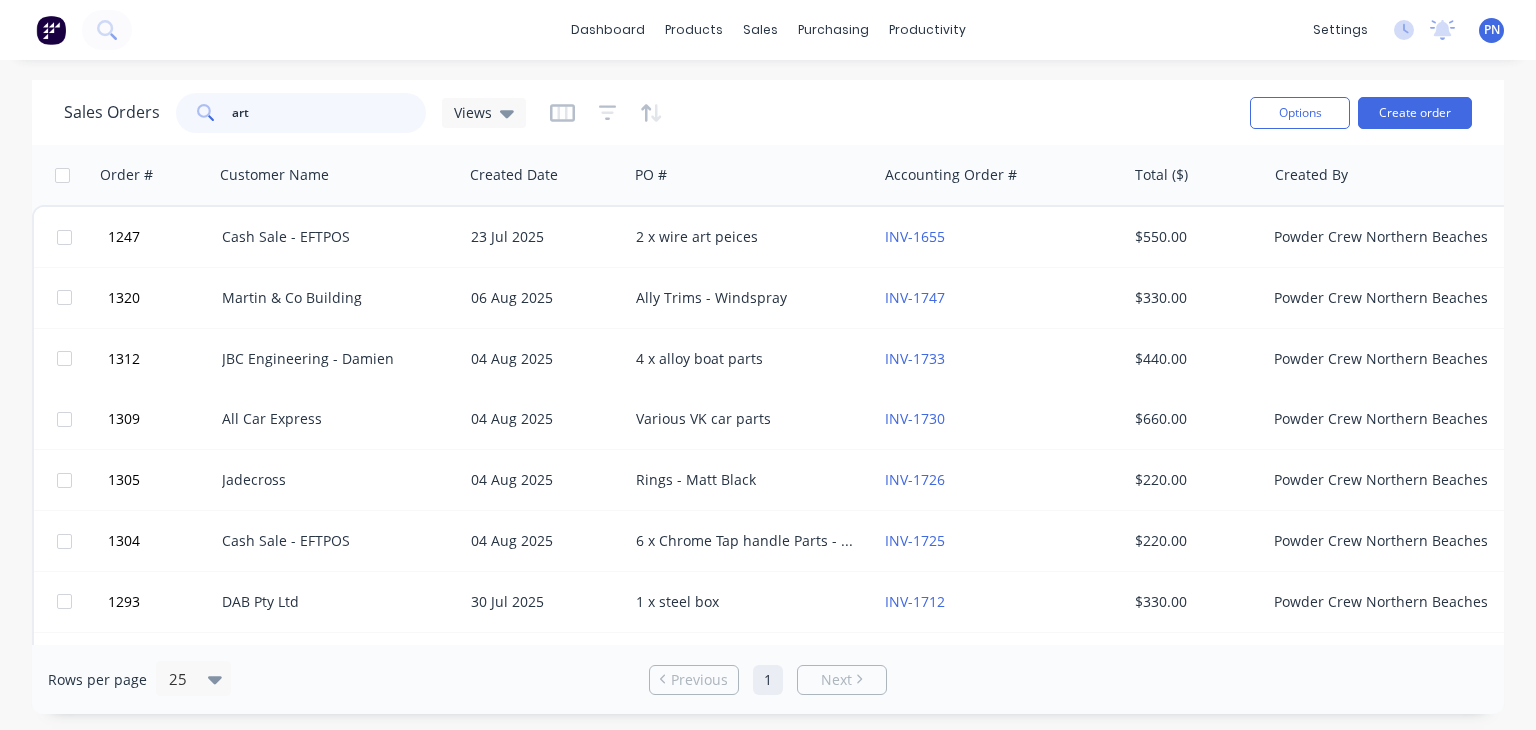 click on "art" at bounding box center (329, 113) 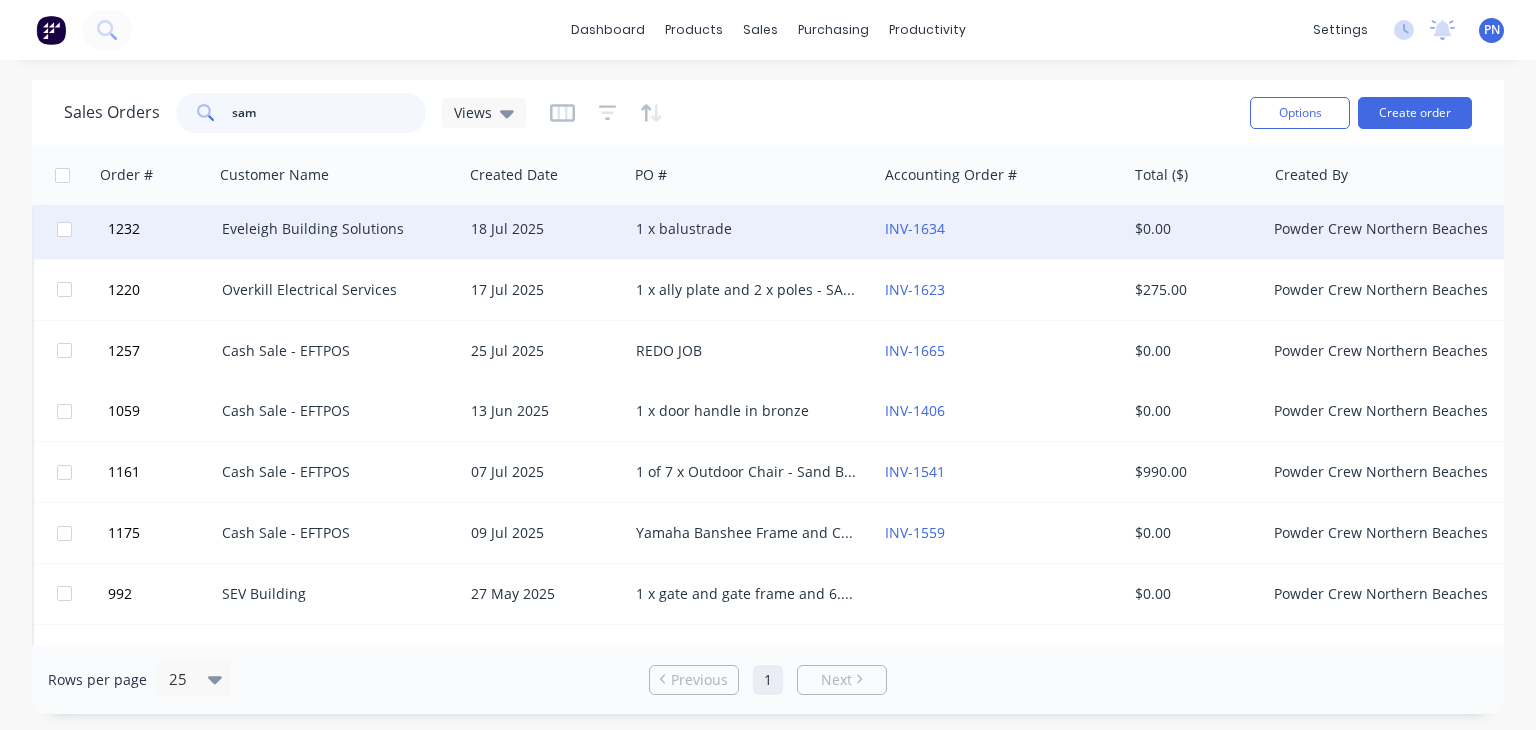scroll, scrollTop: 0, scrollLeft: 0, axis: both 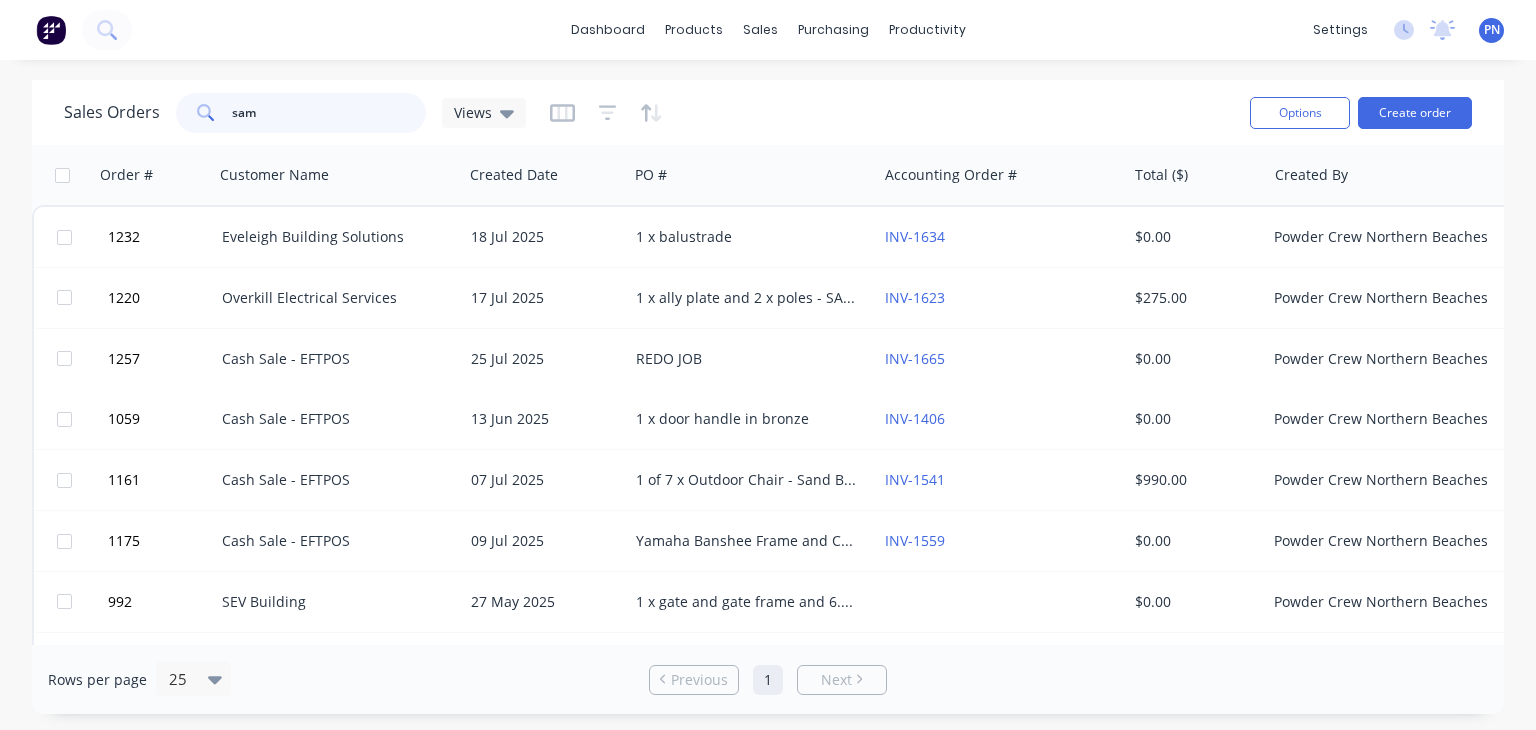 drag, startPoint x: 272, startPoint y: 111, endPoint x: 36, endPoint y: 130, distance: 236.7636 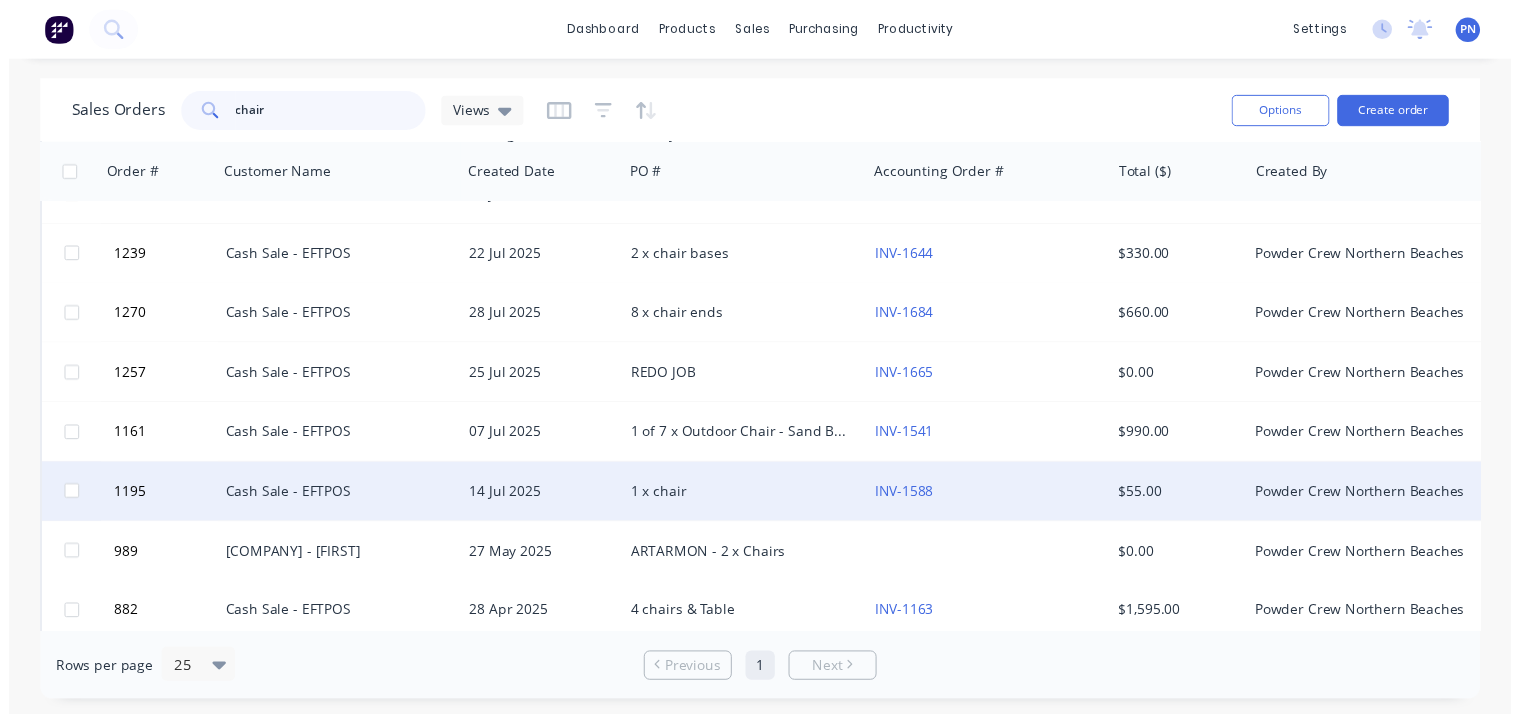 scroll, scrollTop: 0, scrollLeft: 0, axis: both 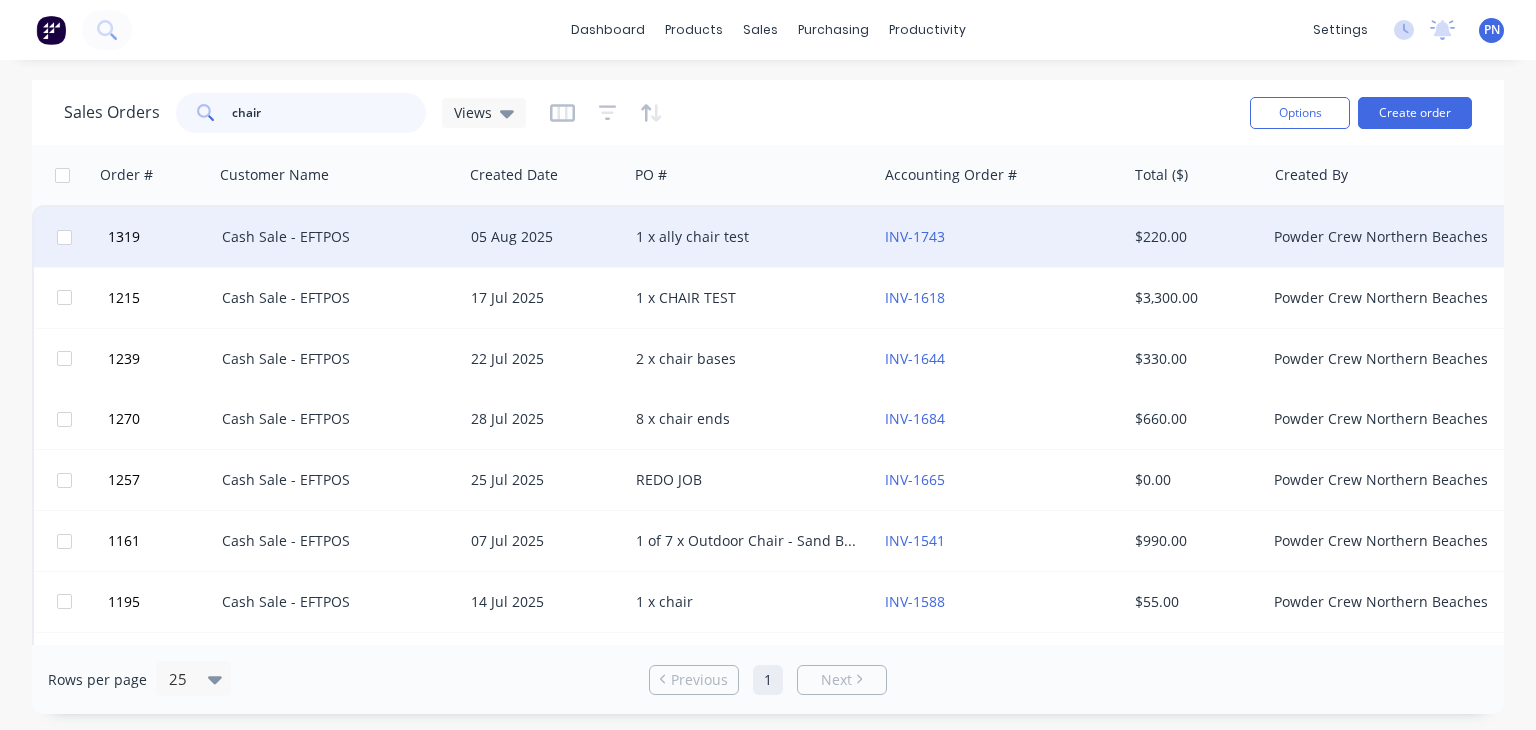 type on "chair" 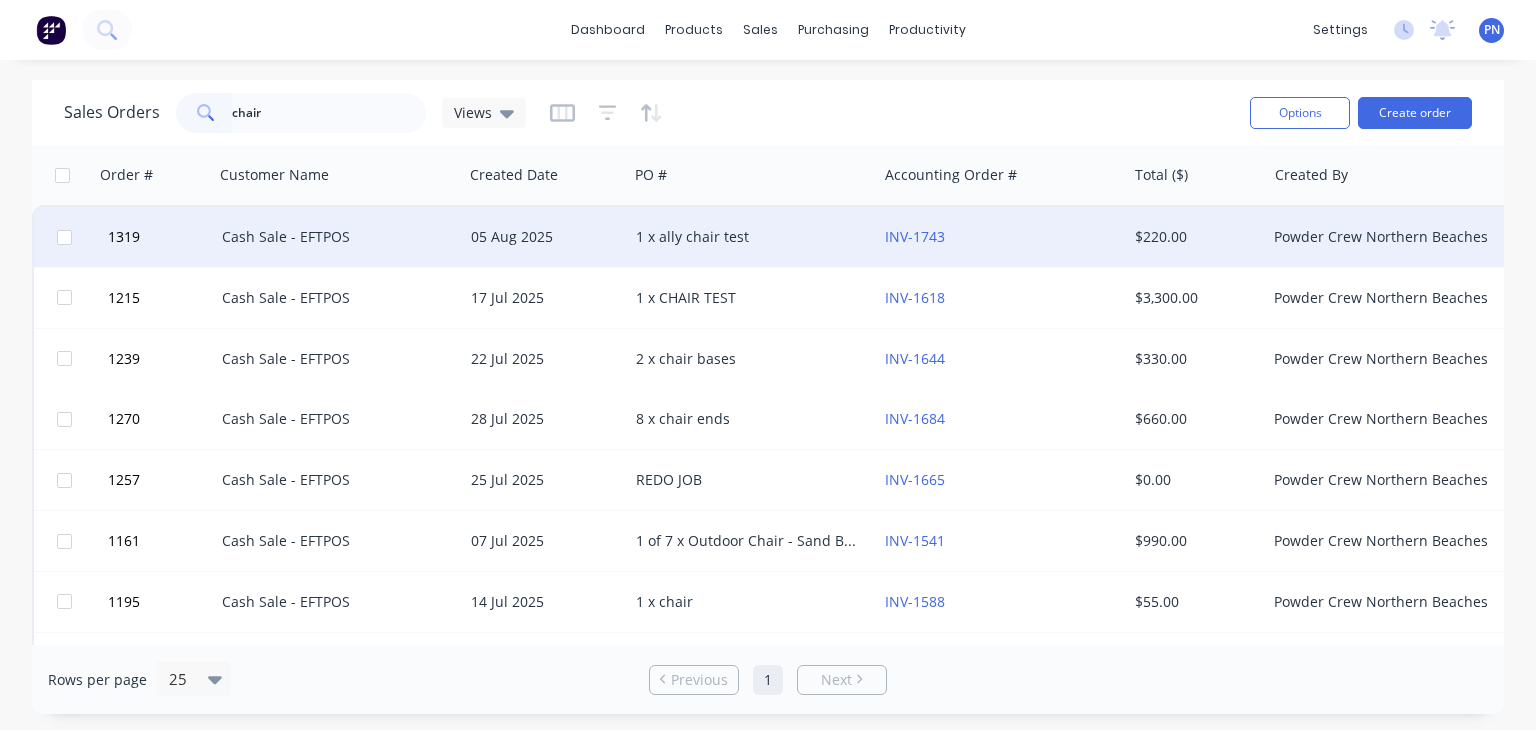 click on "Cash Sale - EFTPOS" at bounding box center [333, 237] 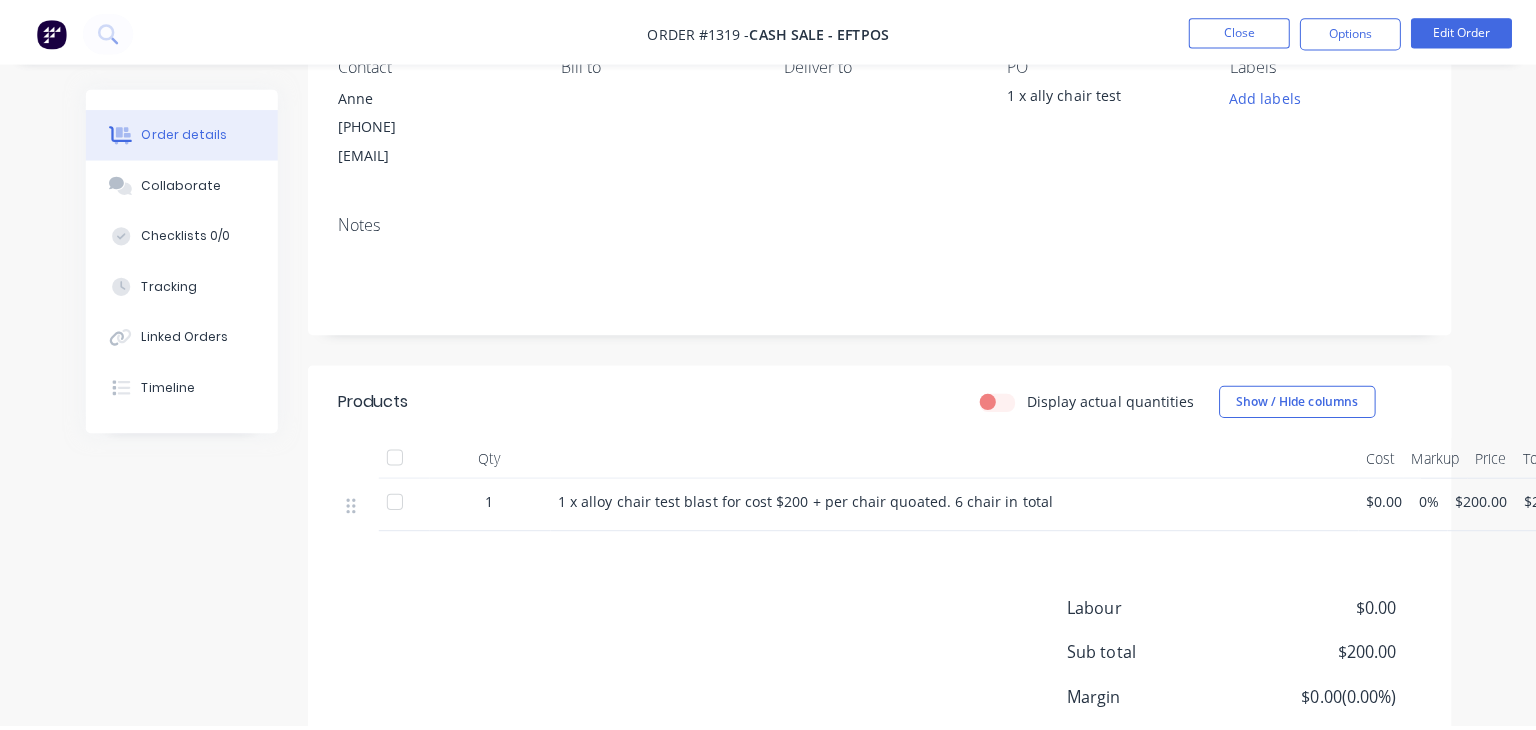 scroll, scrollTop: 0, scrollLeft: 0, axis: both 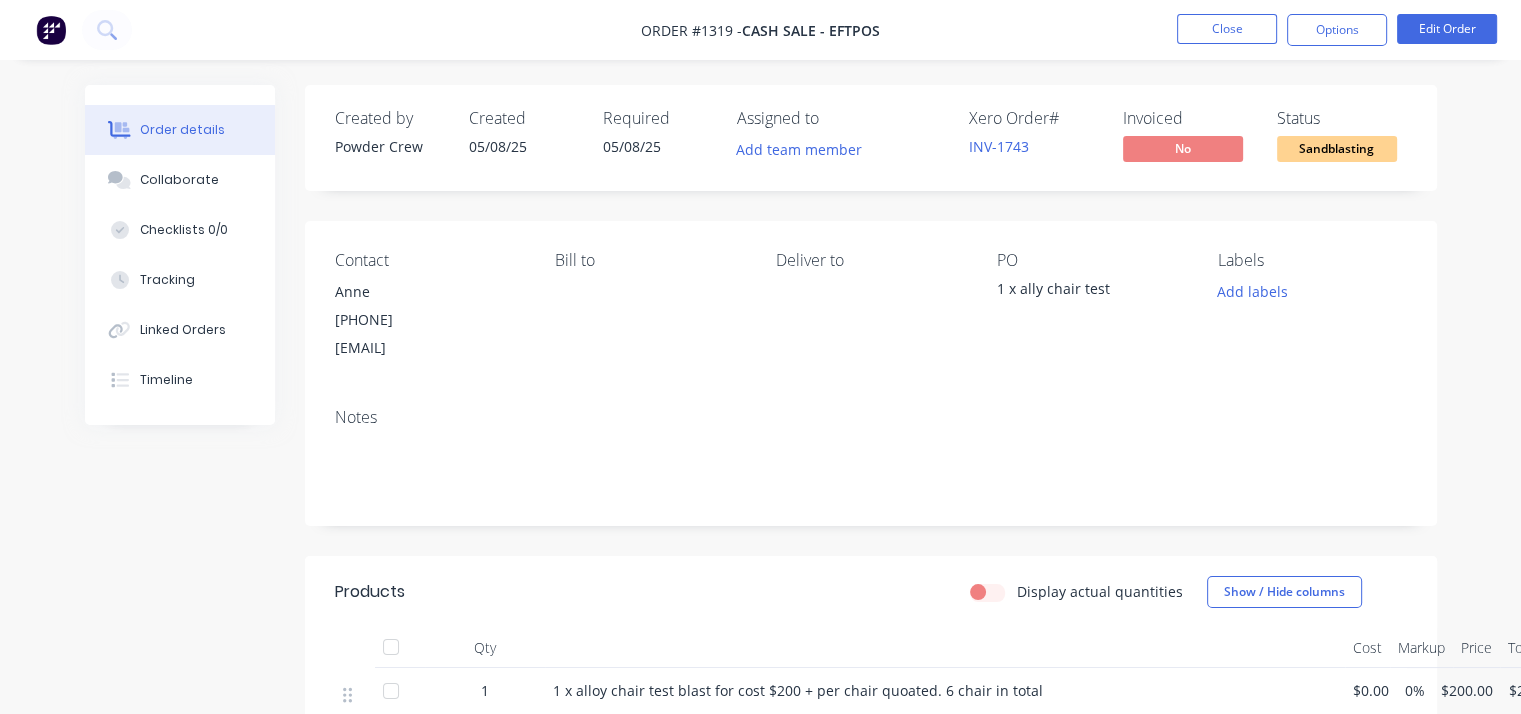 click on "Order #1319 -  Cash Sale - EFTPOS Close Options     Edit Order" at bounding box center [760, 30] 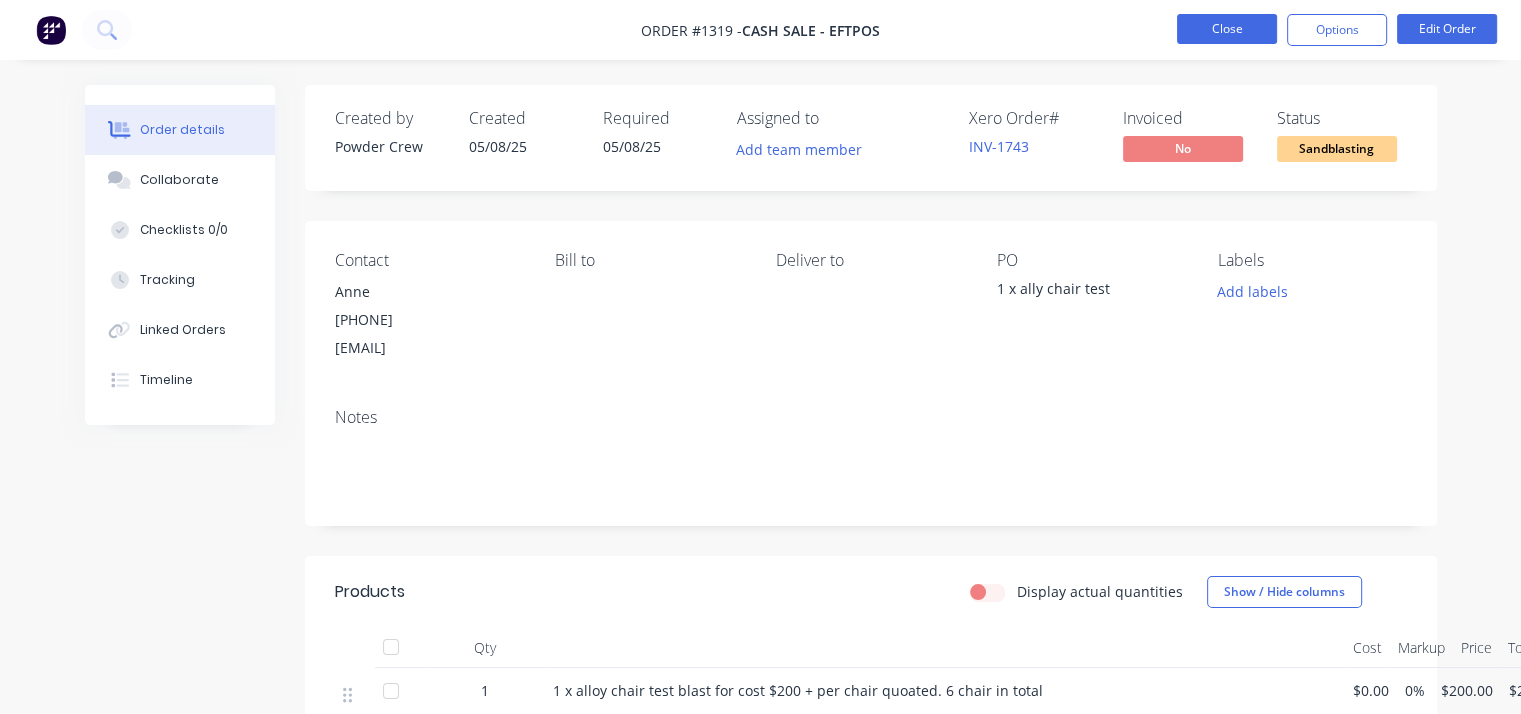 click on "Close" at bounding box center (1227, 29) 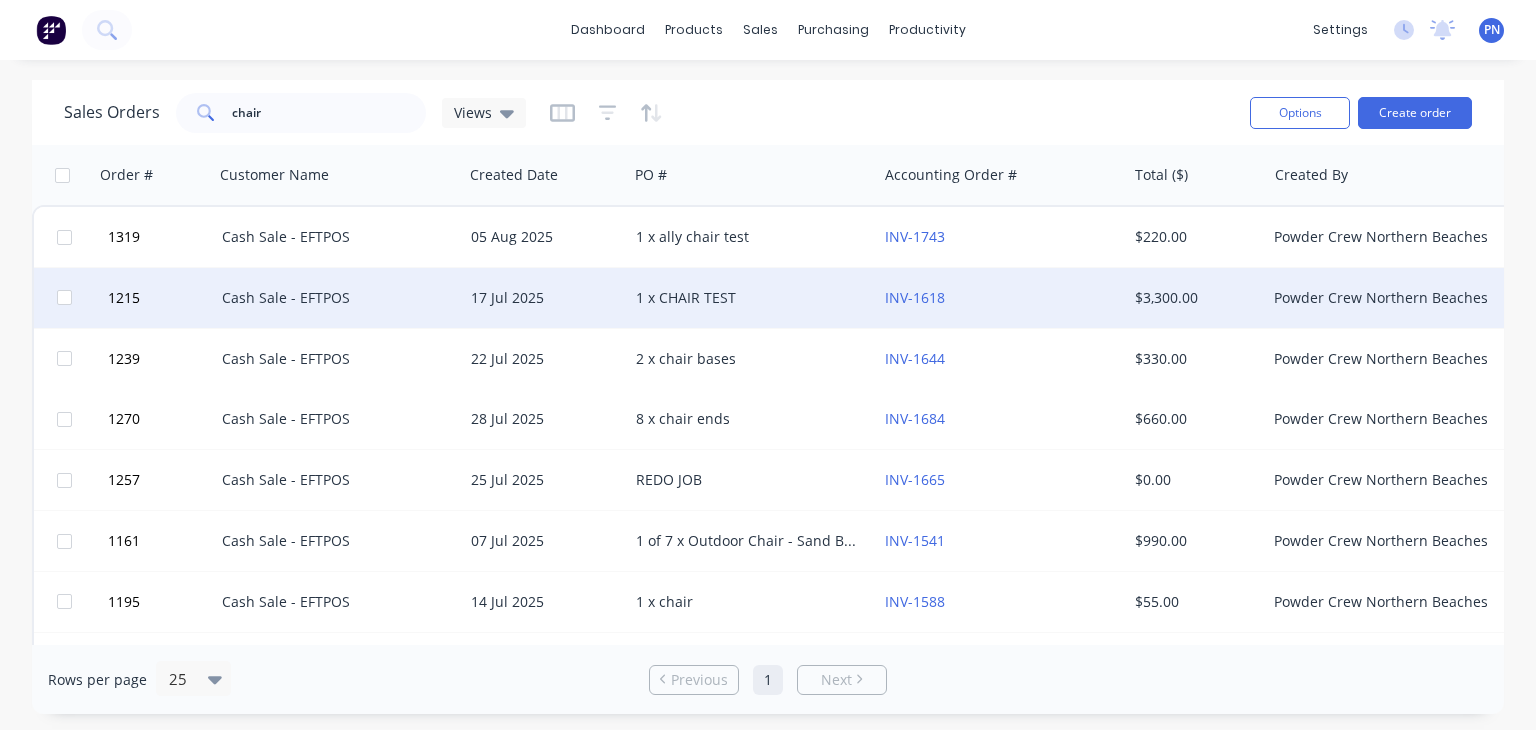 click on "Cash Sale - EFTPOS" at bounding box center [333, 298] 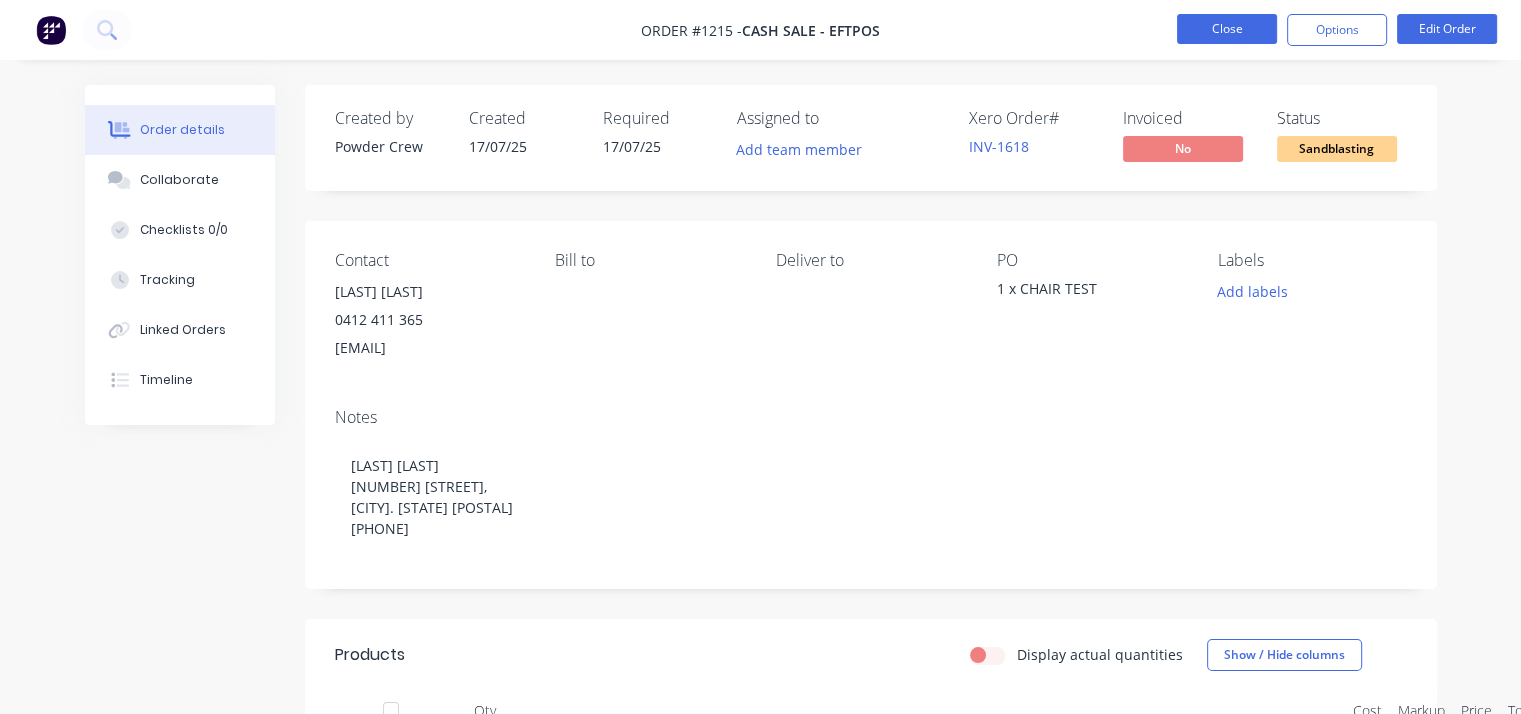 click on "Close" at bounding box center [1227, 29] 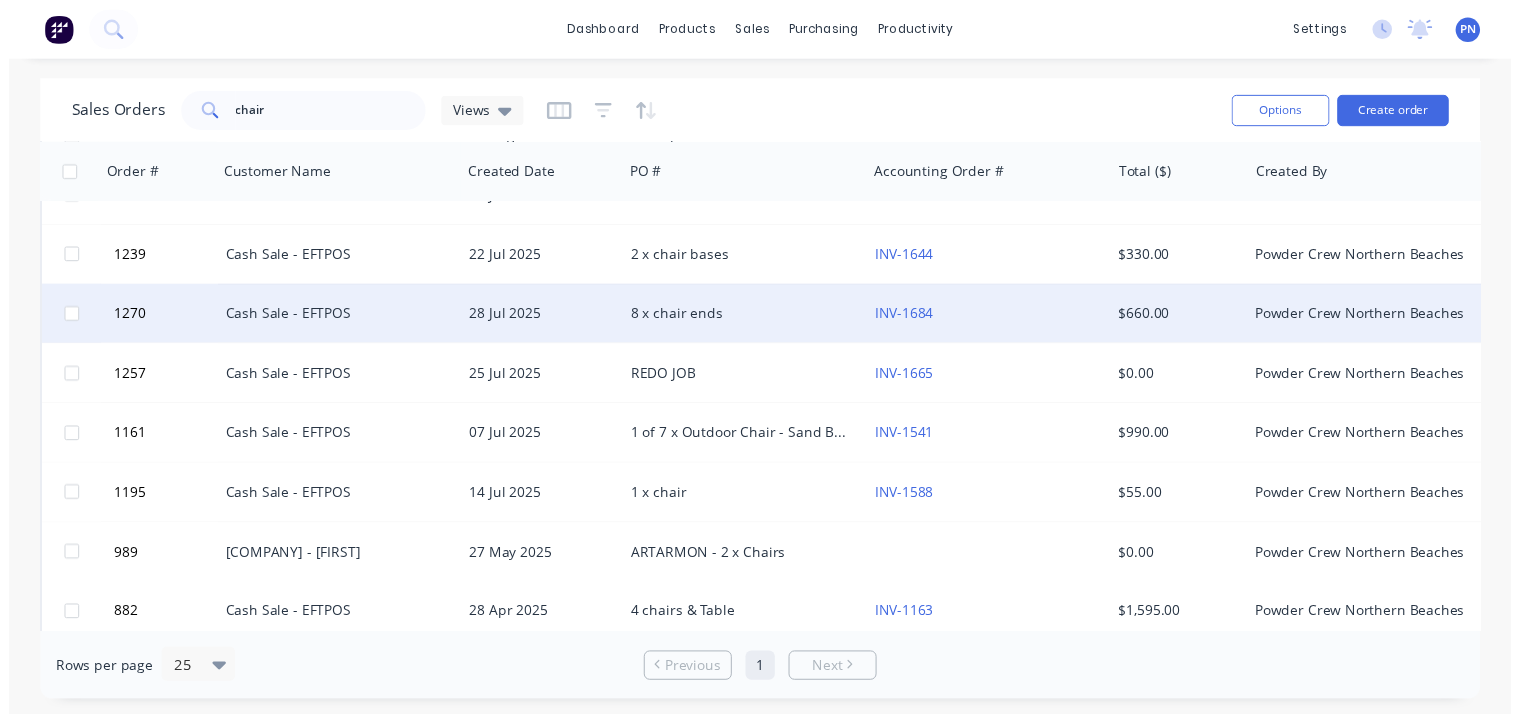 scroll, scrollTop: 100, scrollLeft: 0, axis: vertical 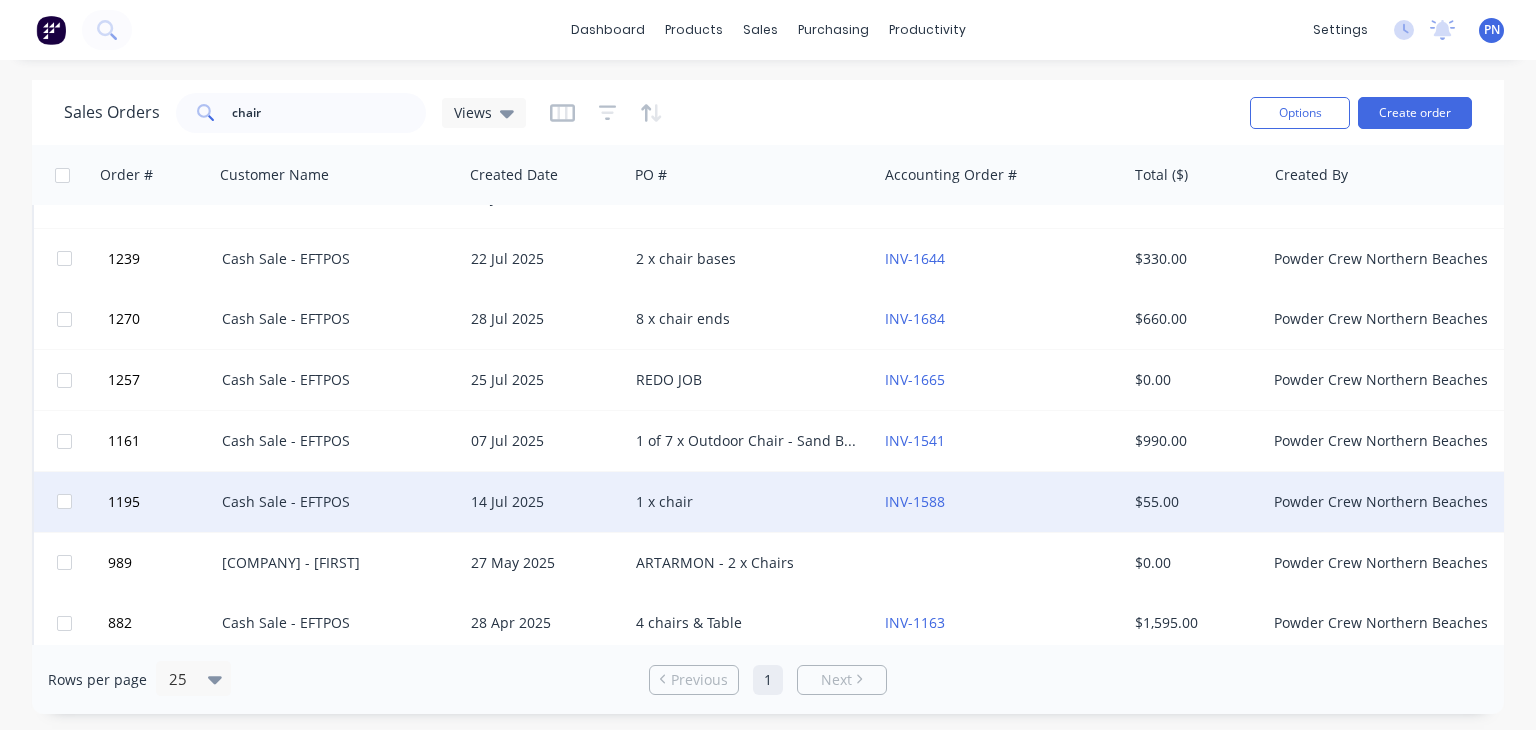 click on "Cash Sale - EFTPOS" at bounding box center (333, 502) 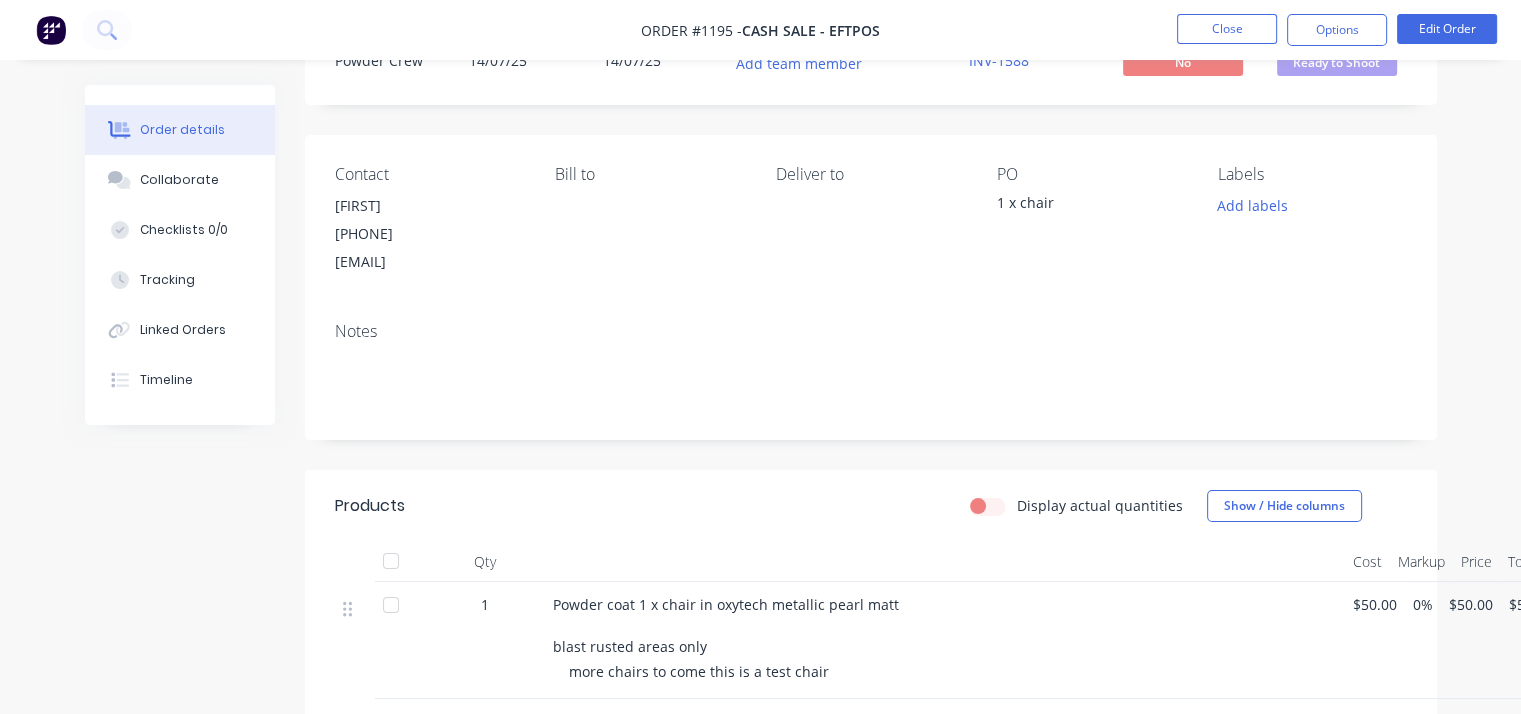 scroll, scrollTop: 200, scrollLeft: 0, axis: vertical 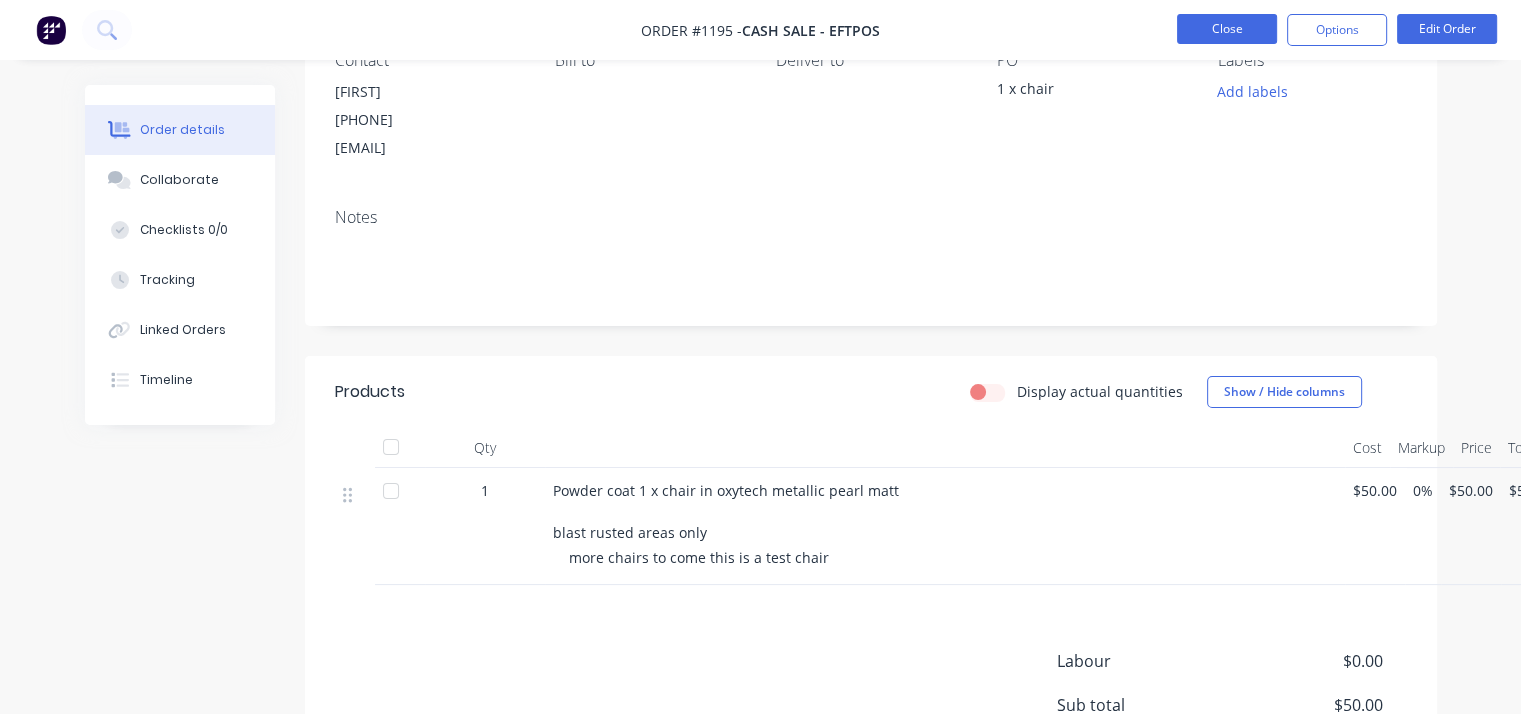 click on "Close" at bounding box center (1227, 29) 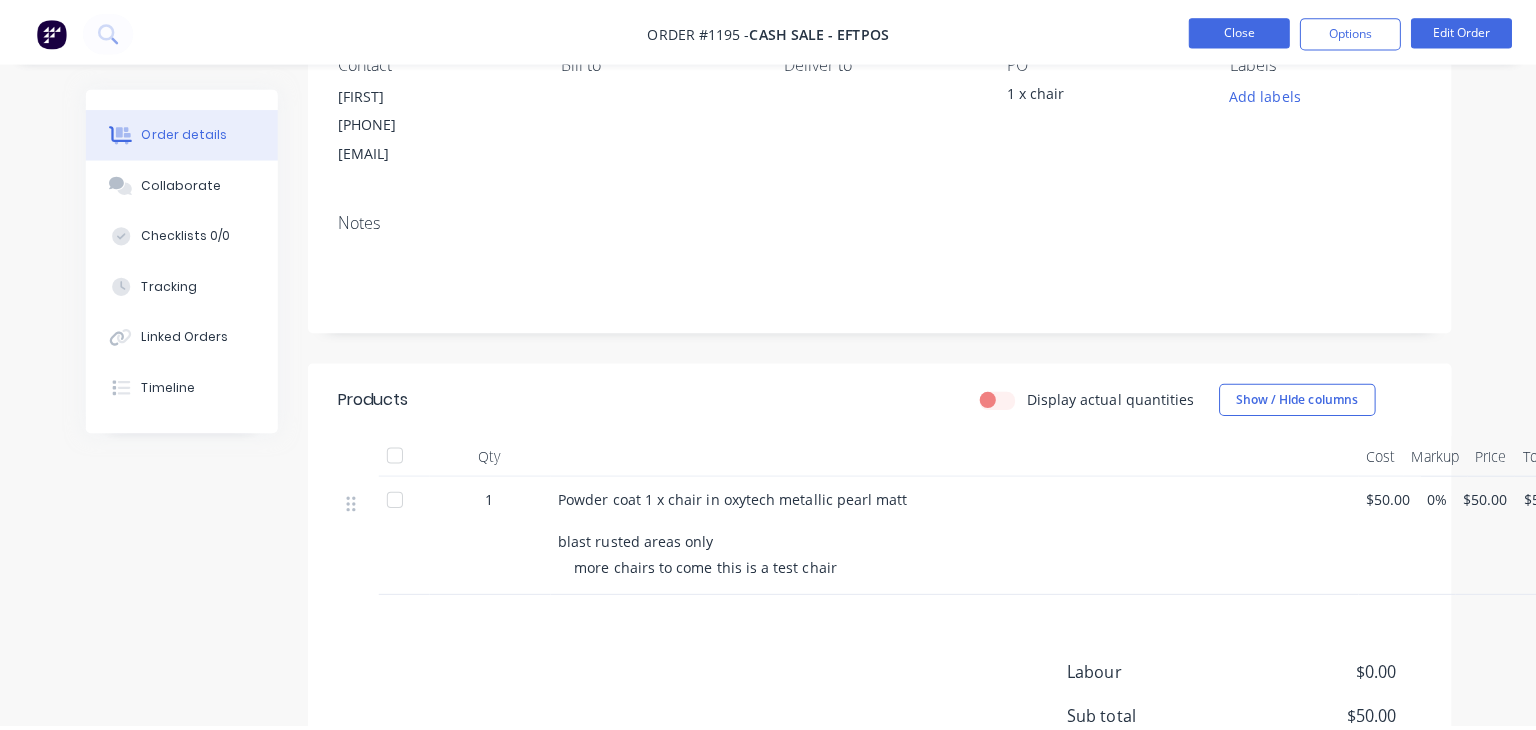 scroll, scrollTop: 0, scrollLeft: 0, axis: both 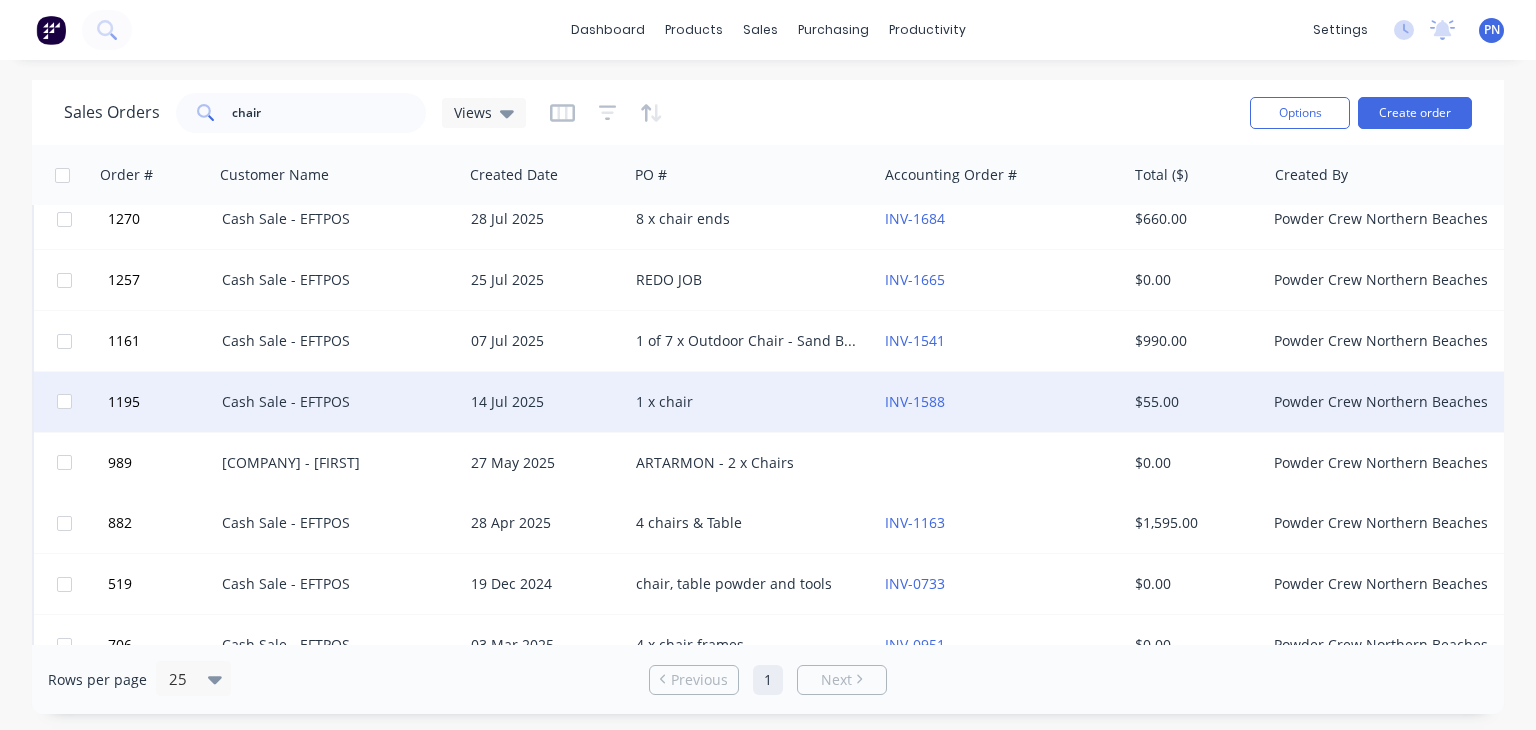 click on "Cash Sale - EFTPOS" at bounding box center (333, 402) 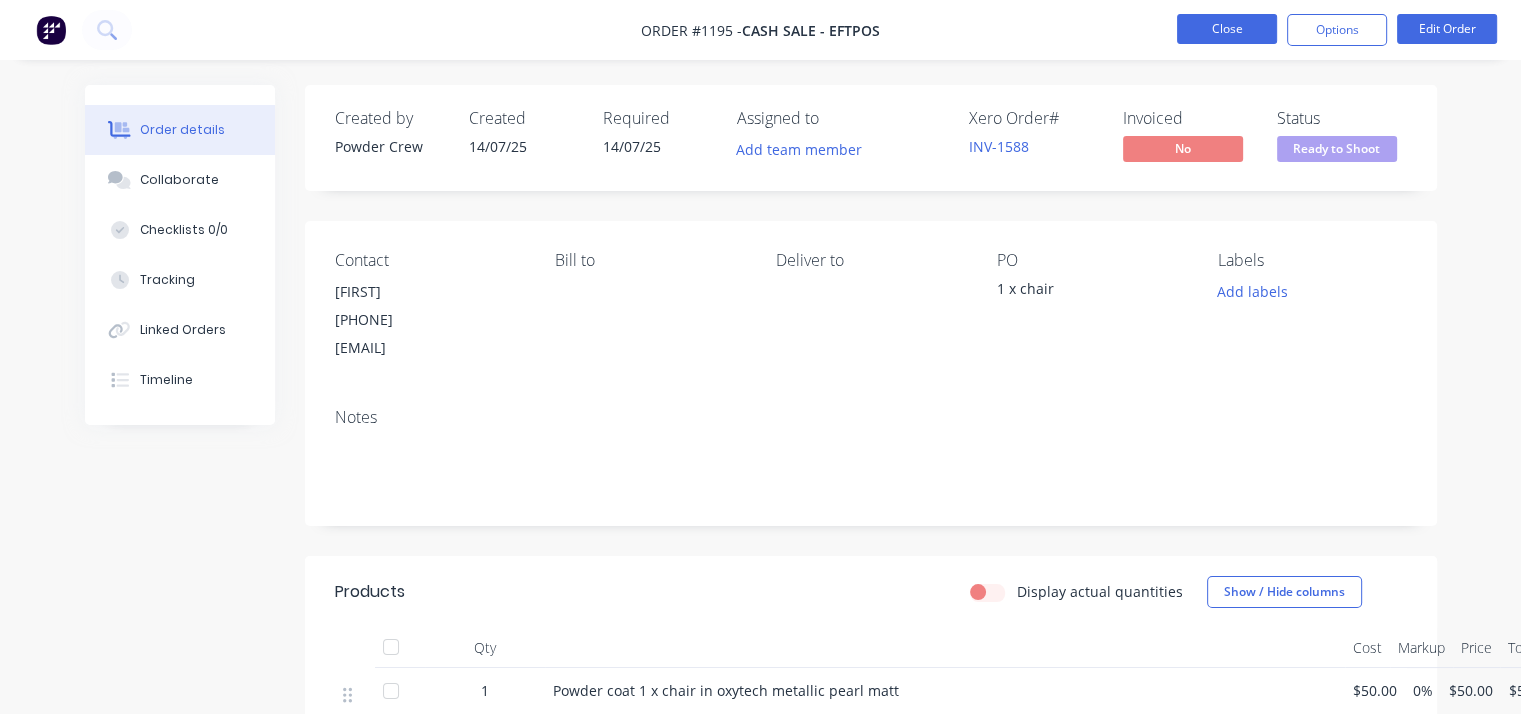 click on "Close" at bounding box center (1227, 29) 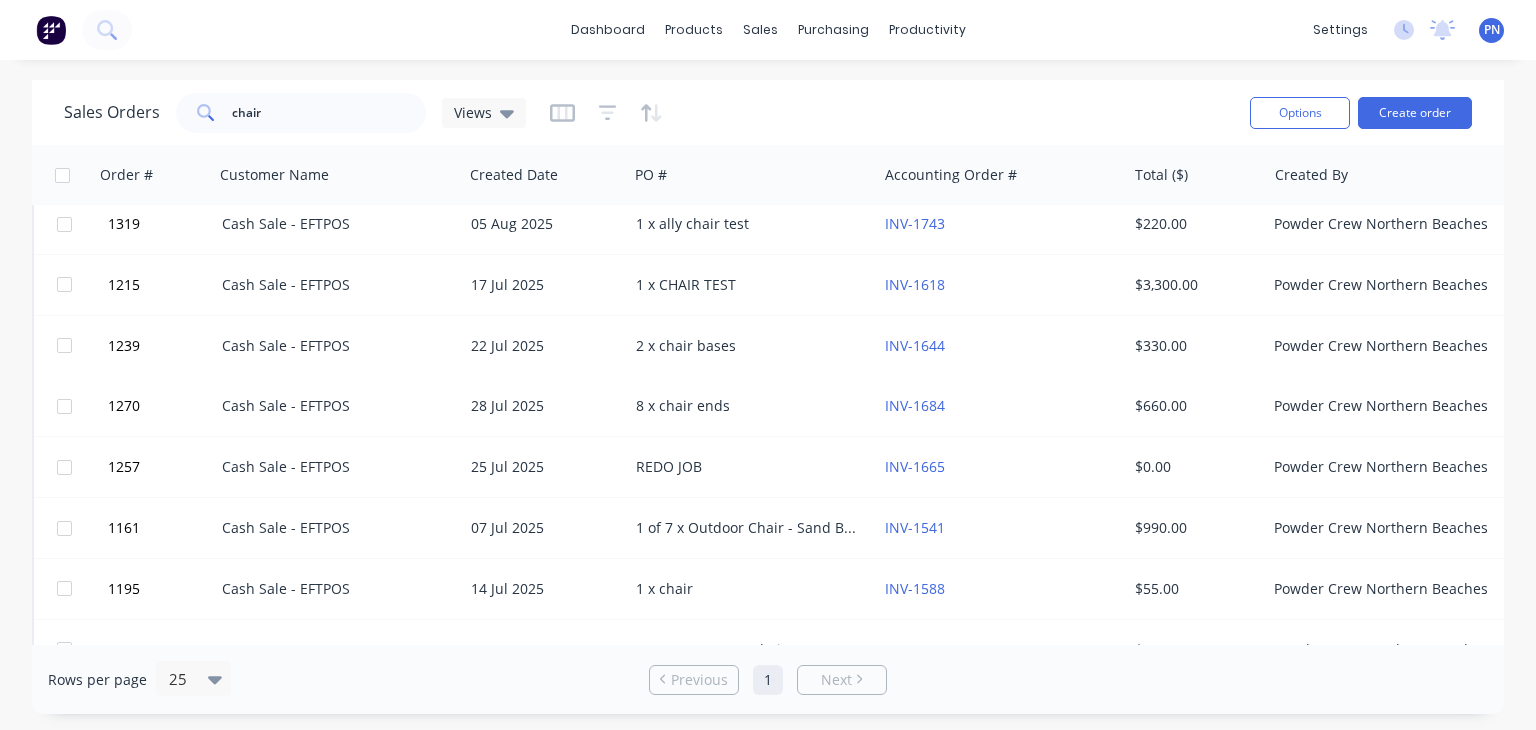 scroll, scrollTop: 0, scrollLeft: 0, axis: both 